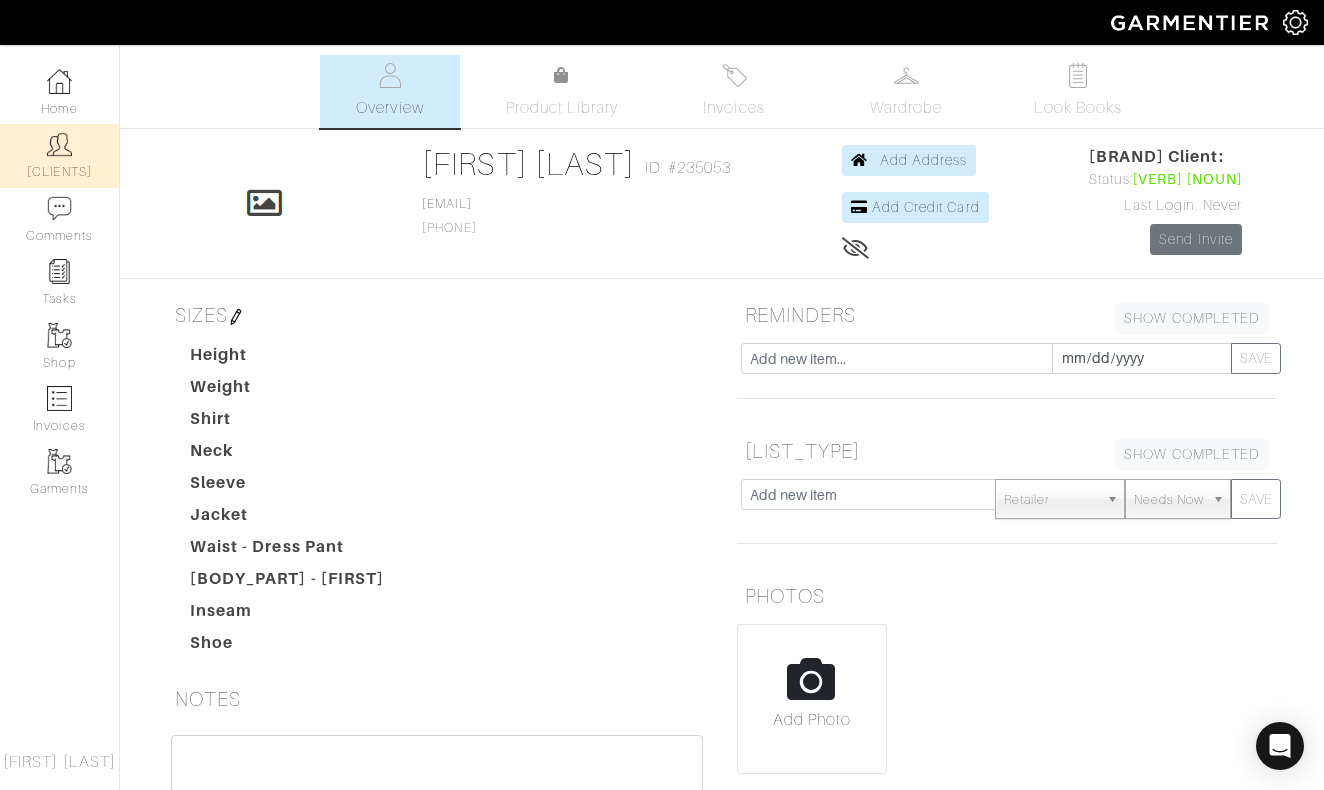 scroll, scrollTop: 0, scrollLeft: 0, axis: both 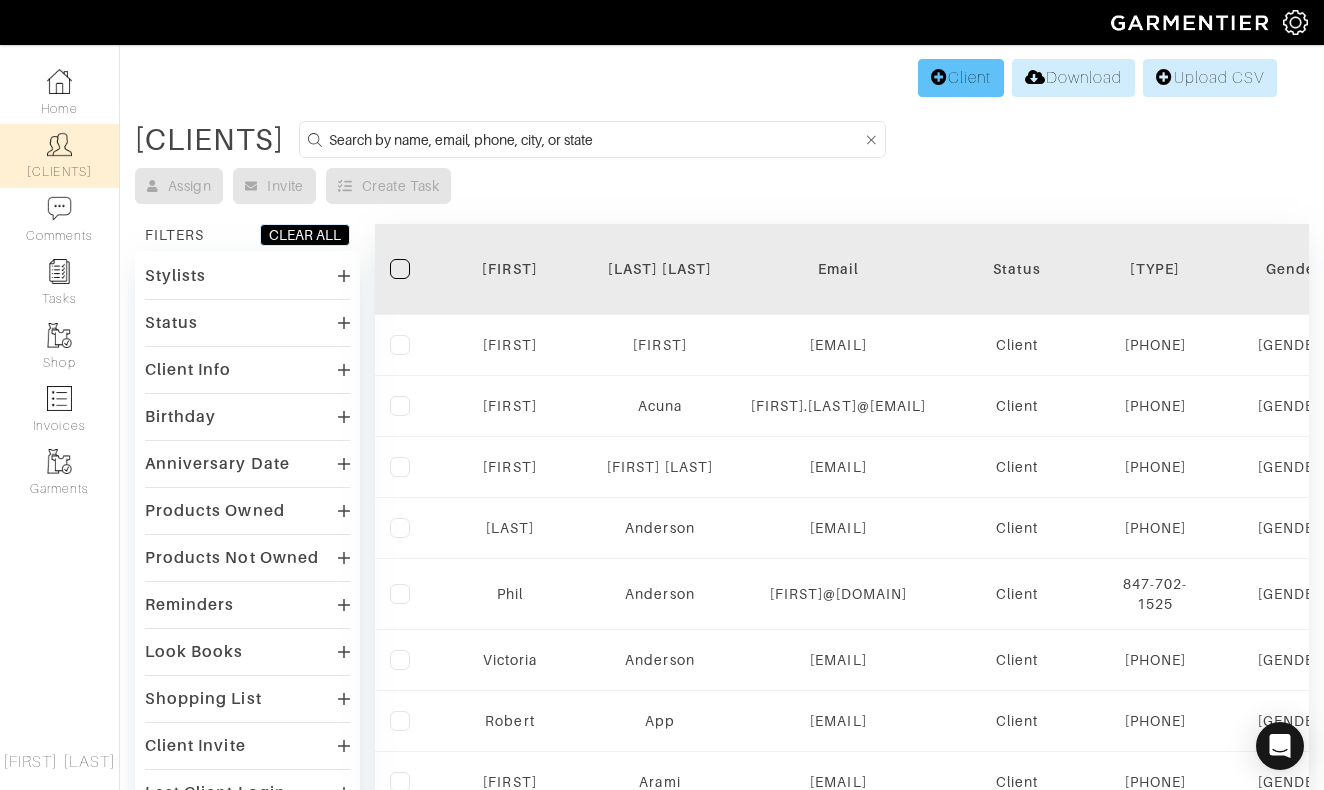 click on "Client" at bounding box center (961, 78) 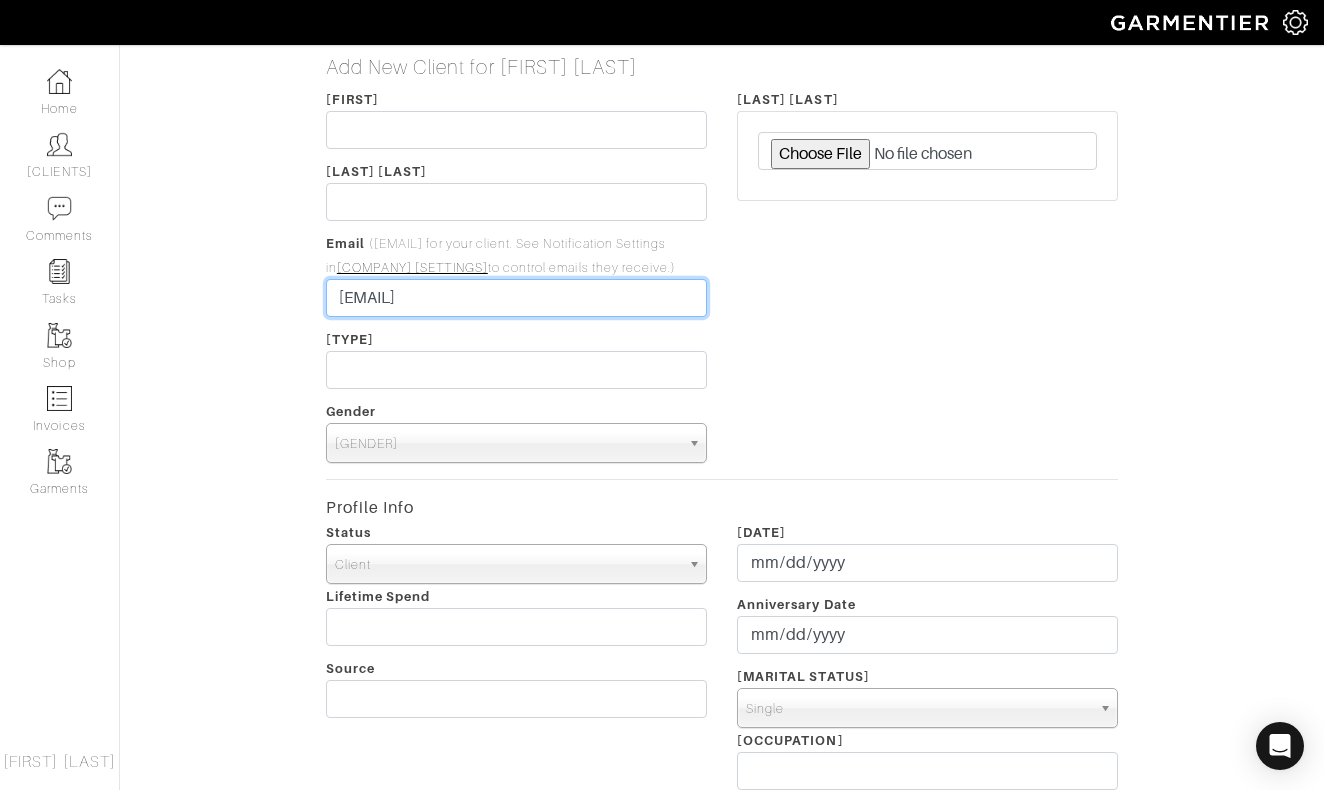 type on "anirban.bagchi" 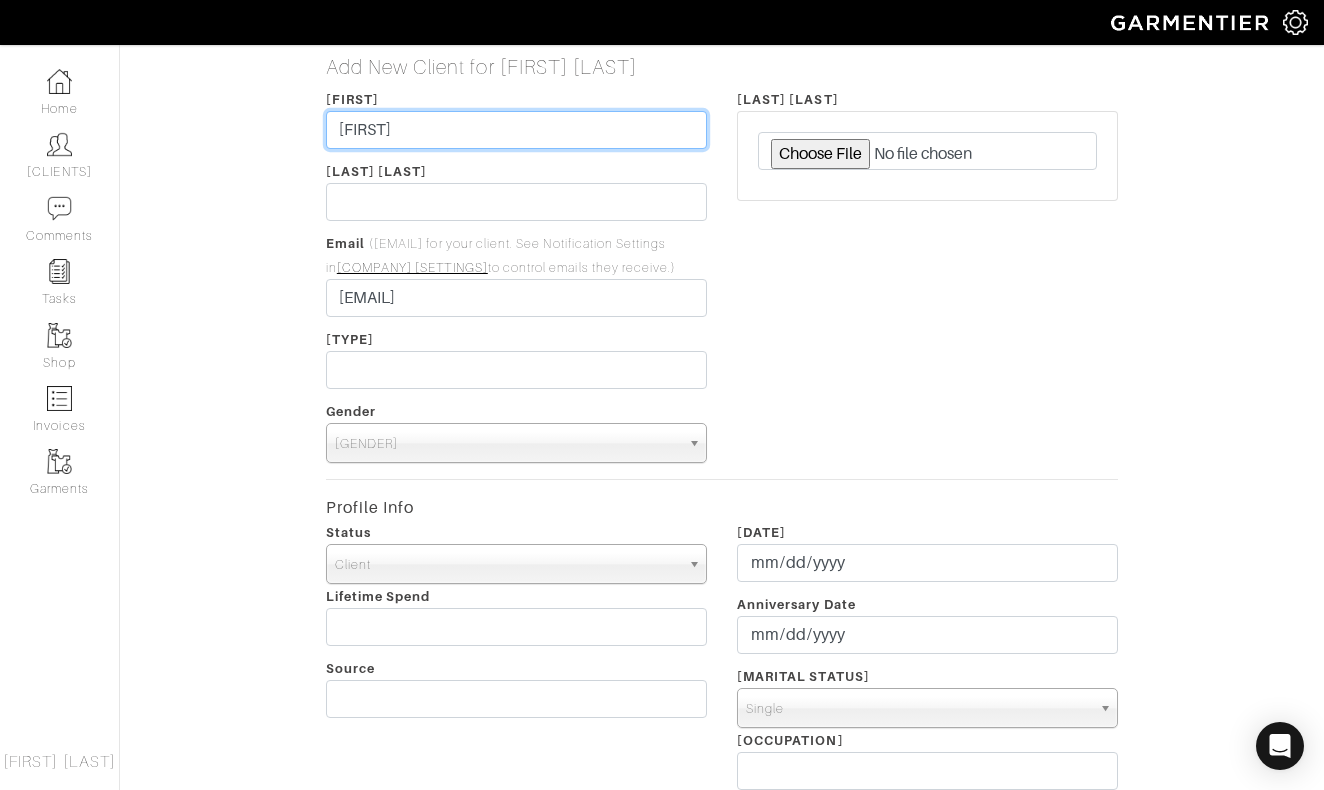 type on "Anirban" 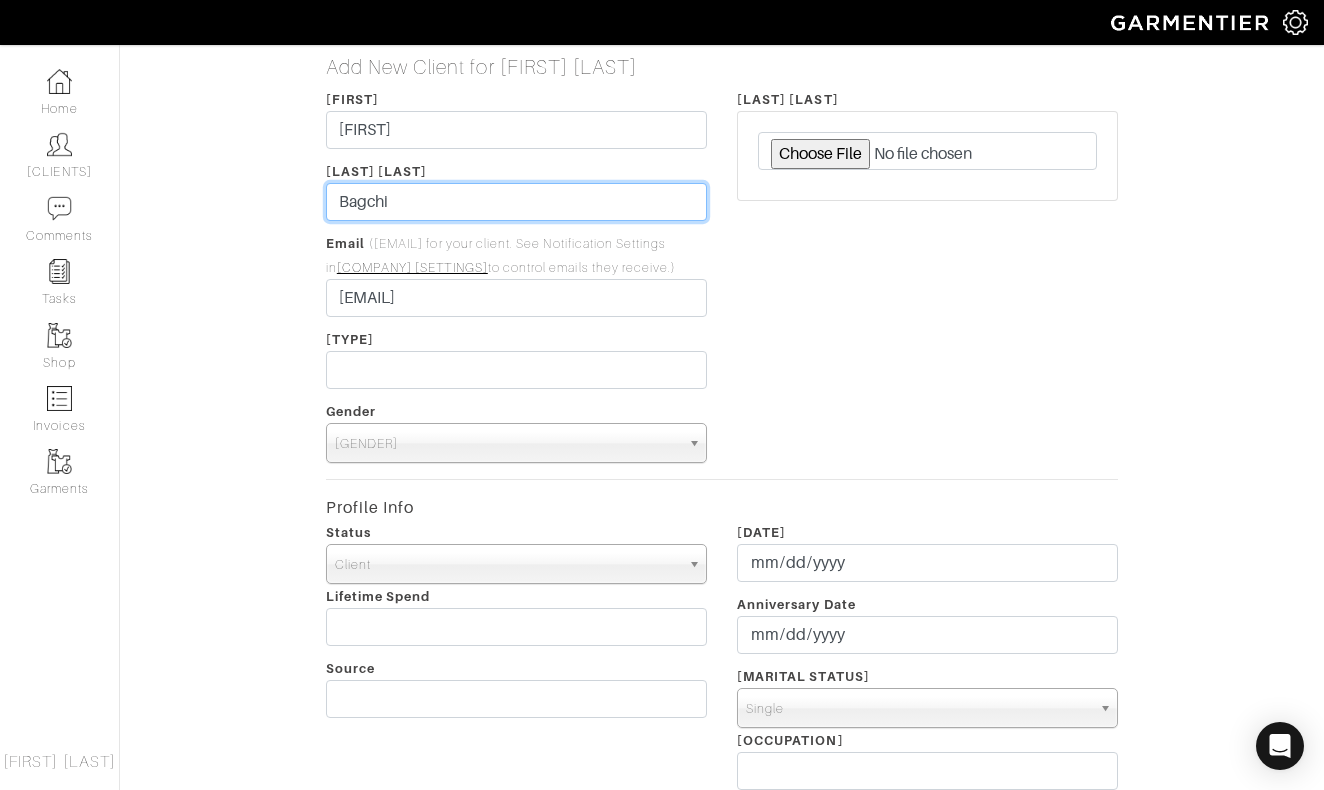 type on "Bagchi" 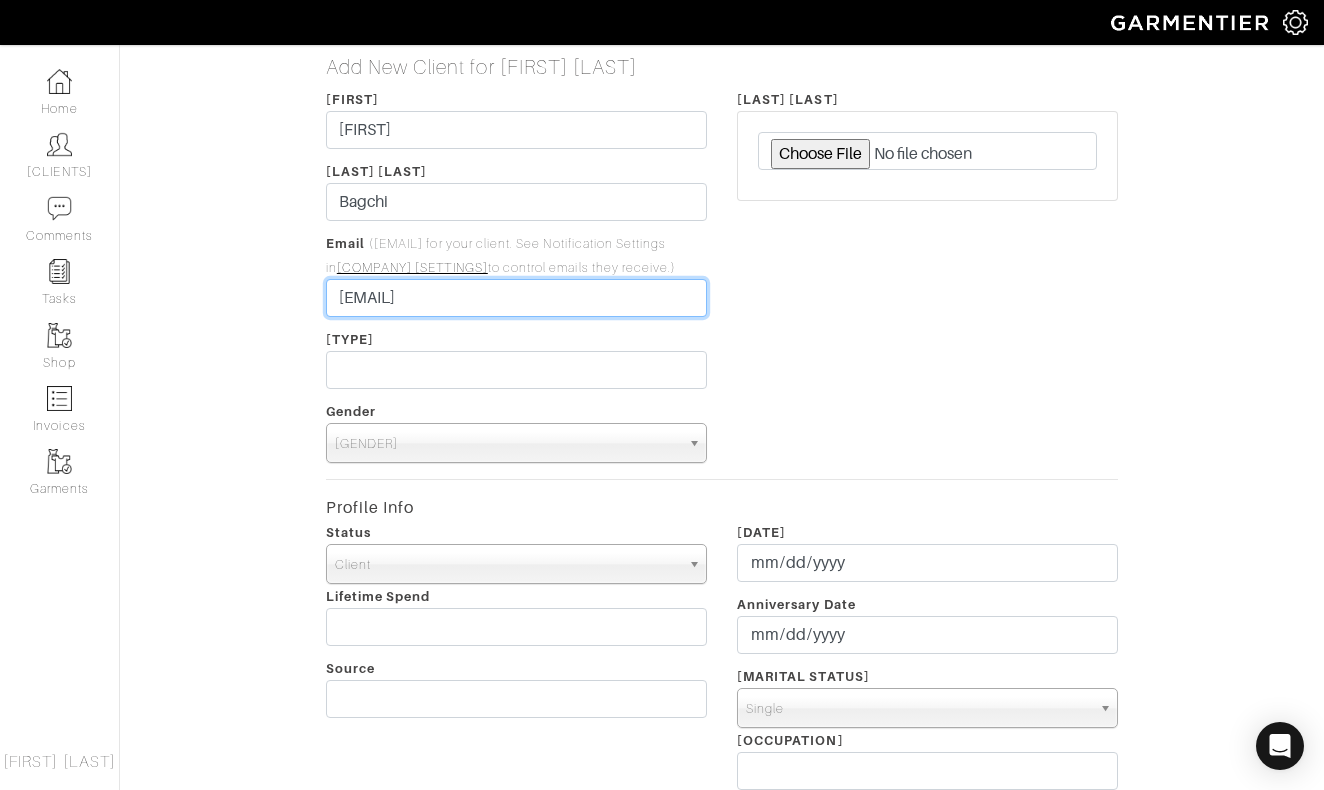 click on "anirban.bagchi" at bounding box center [516, 298] 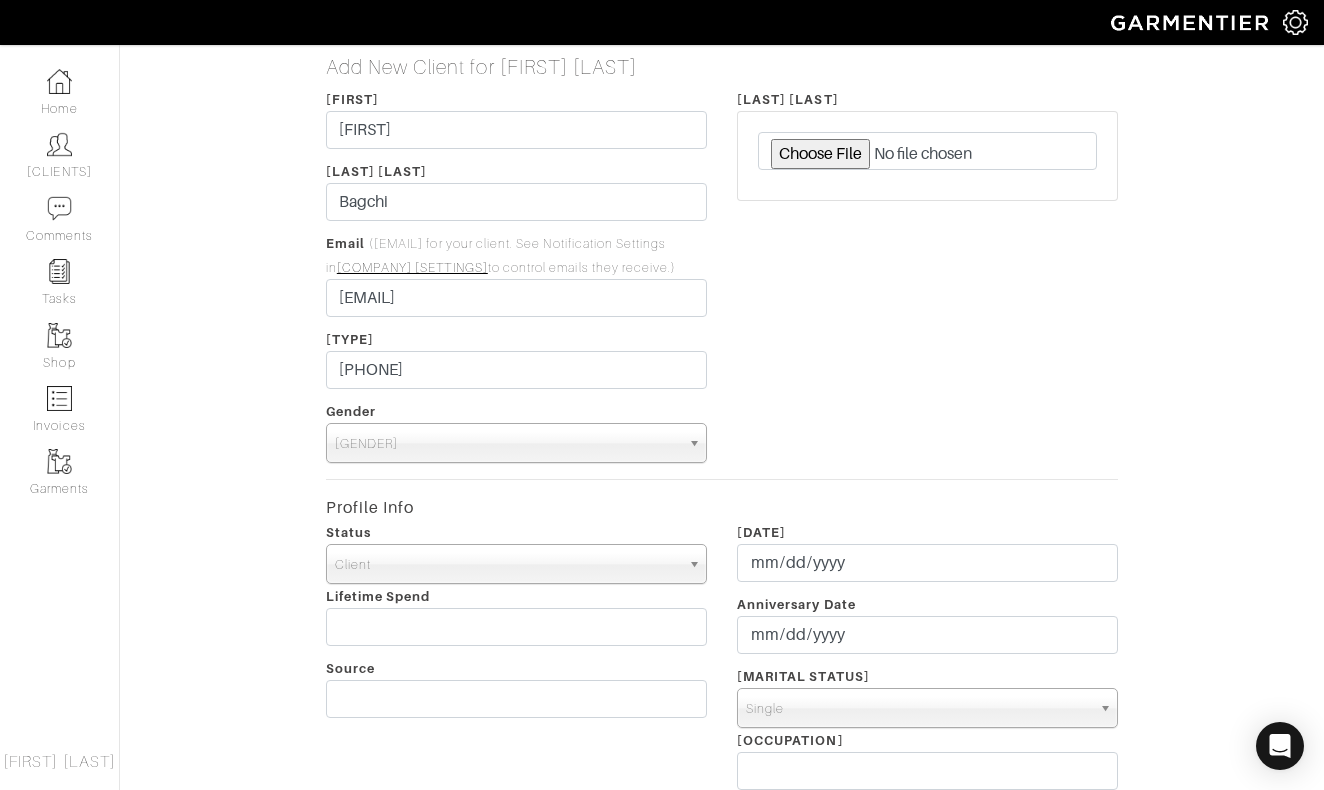 click on "Profile Pic" at bounding box center [927, 275] 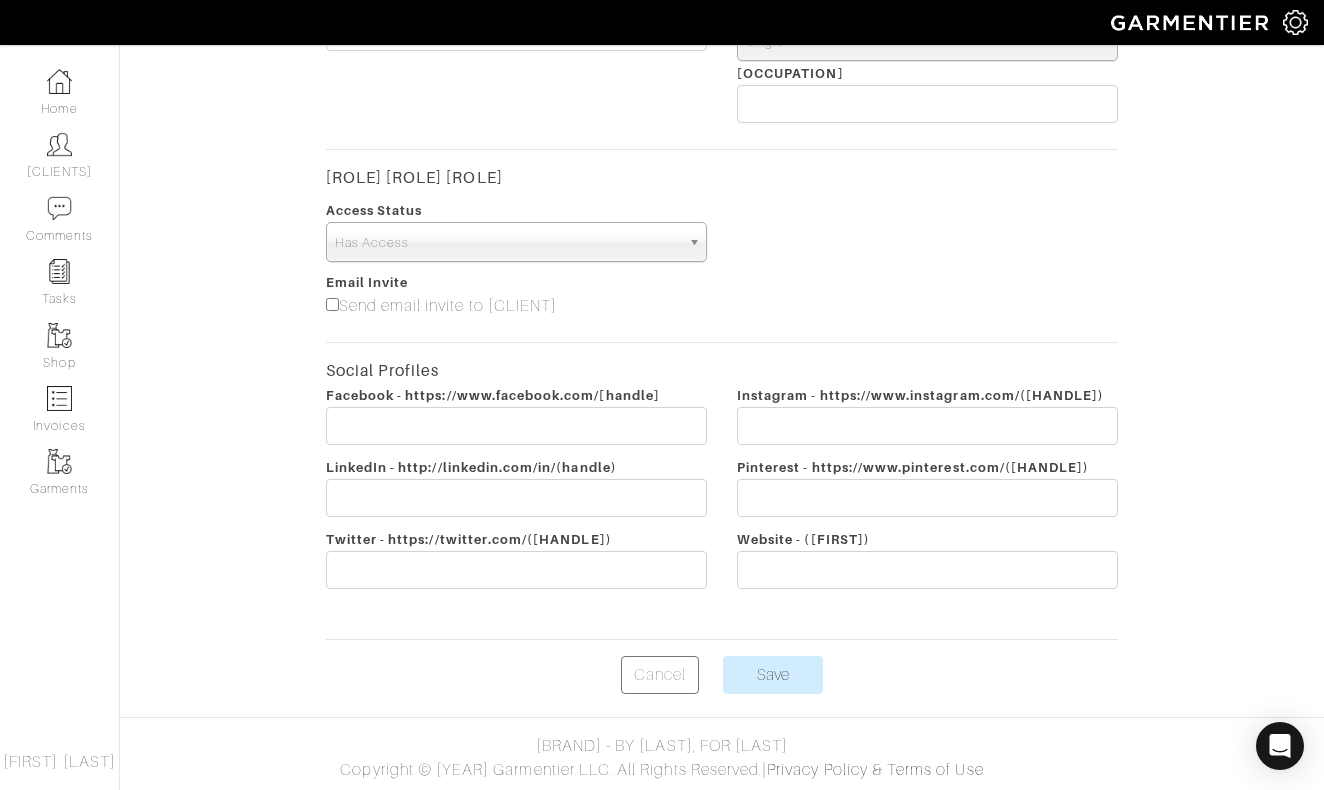 scroll, scrollTop: 691, scrollLeft: 0, axis: vertical 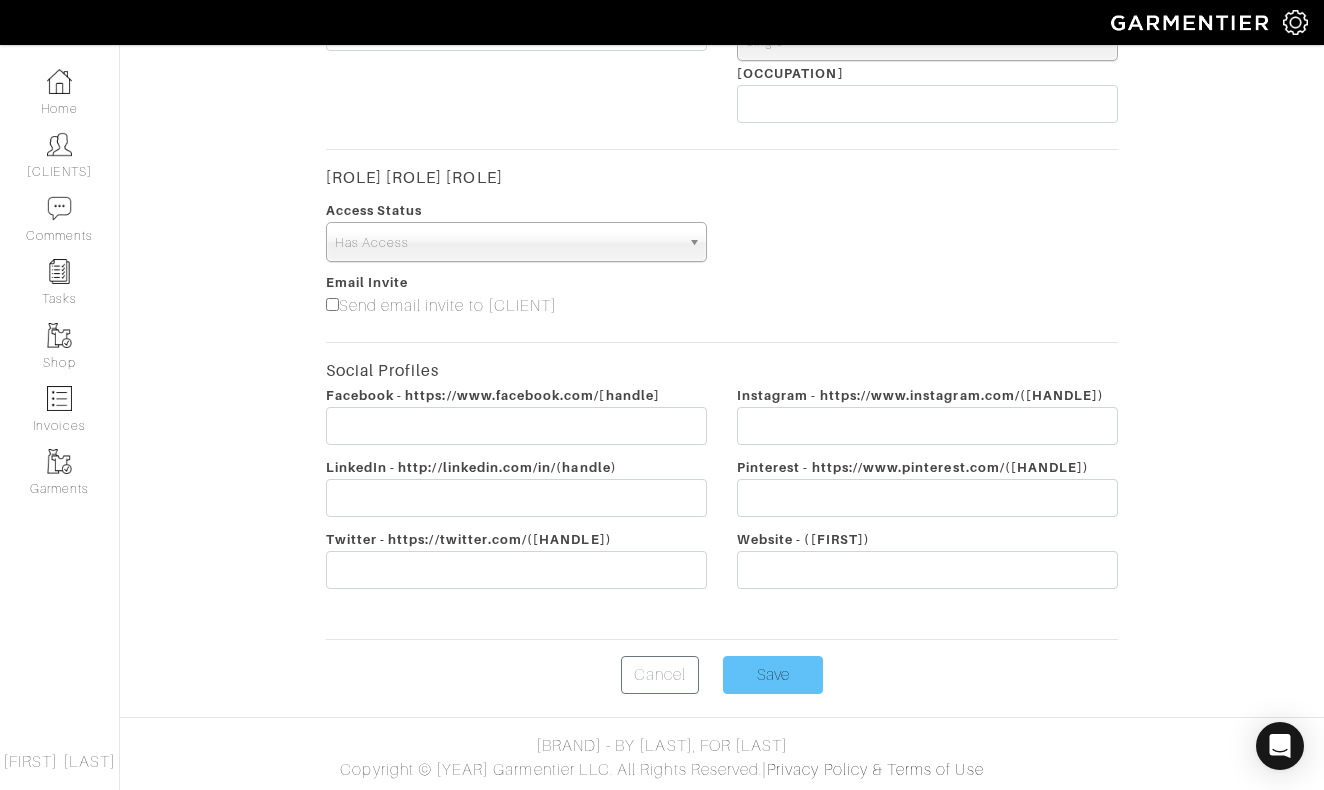click on "Save" at bounding box center (773, 675) 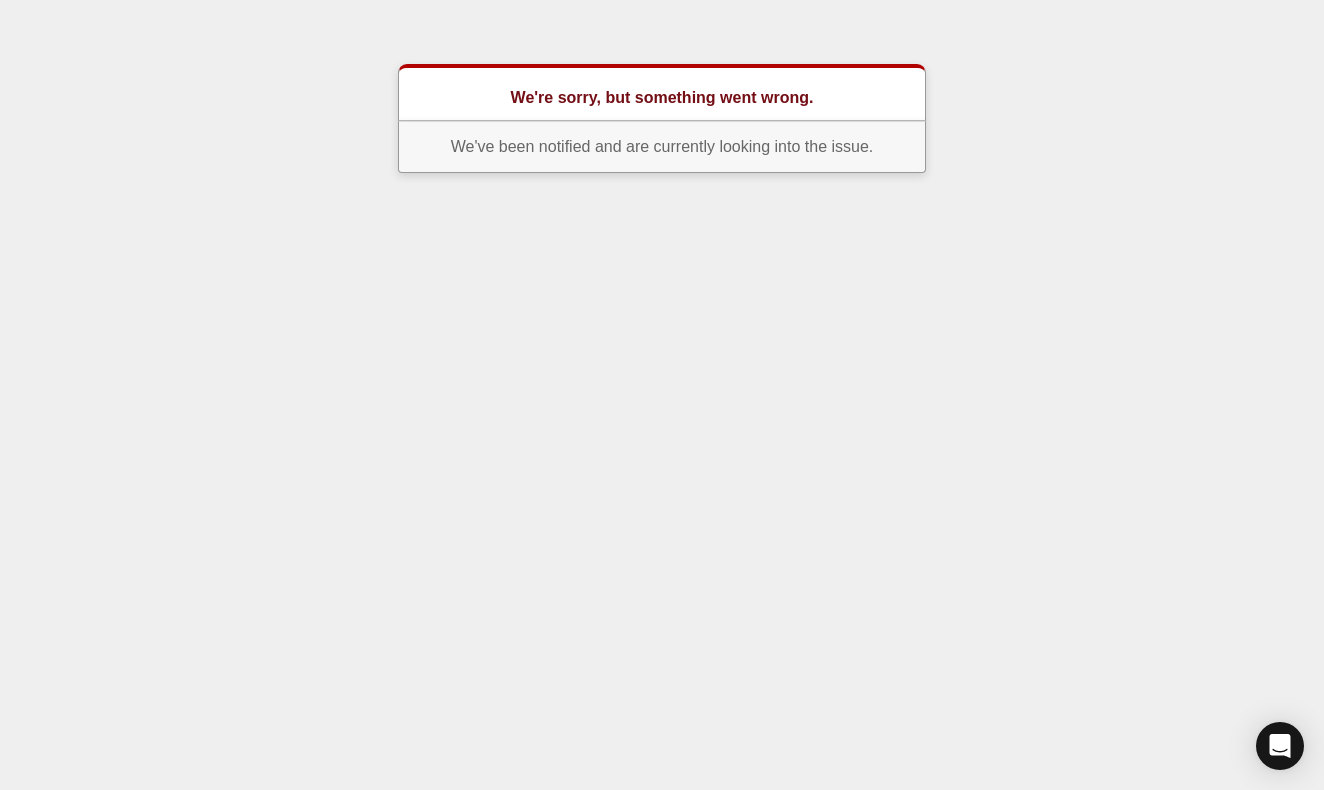 scroll, scrollTop: 0, scrollLeft: 0, axis: both 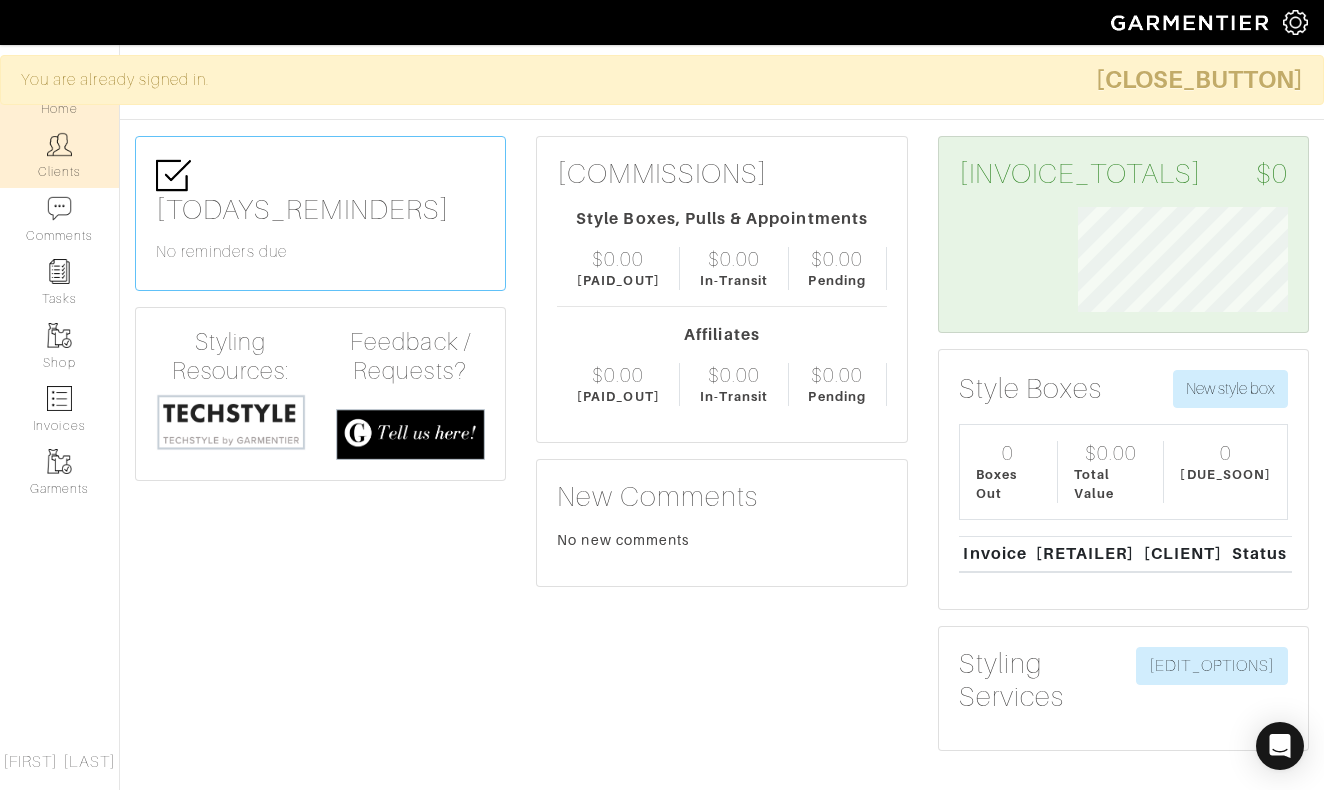 click at bounding box center (59, 144) 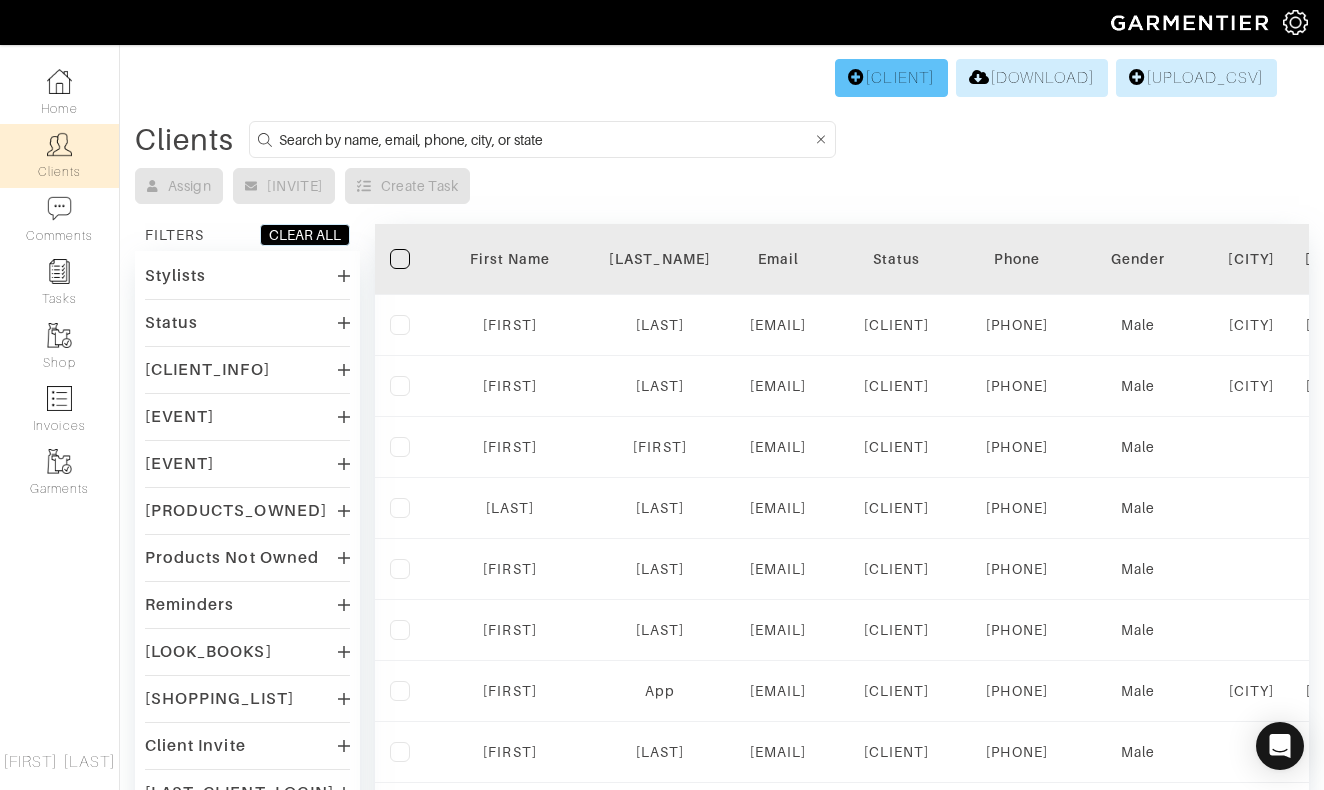 click on "[CLIENT]" at bounding box center (891, 78) 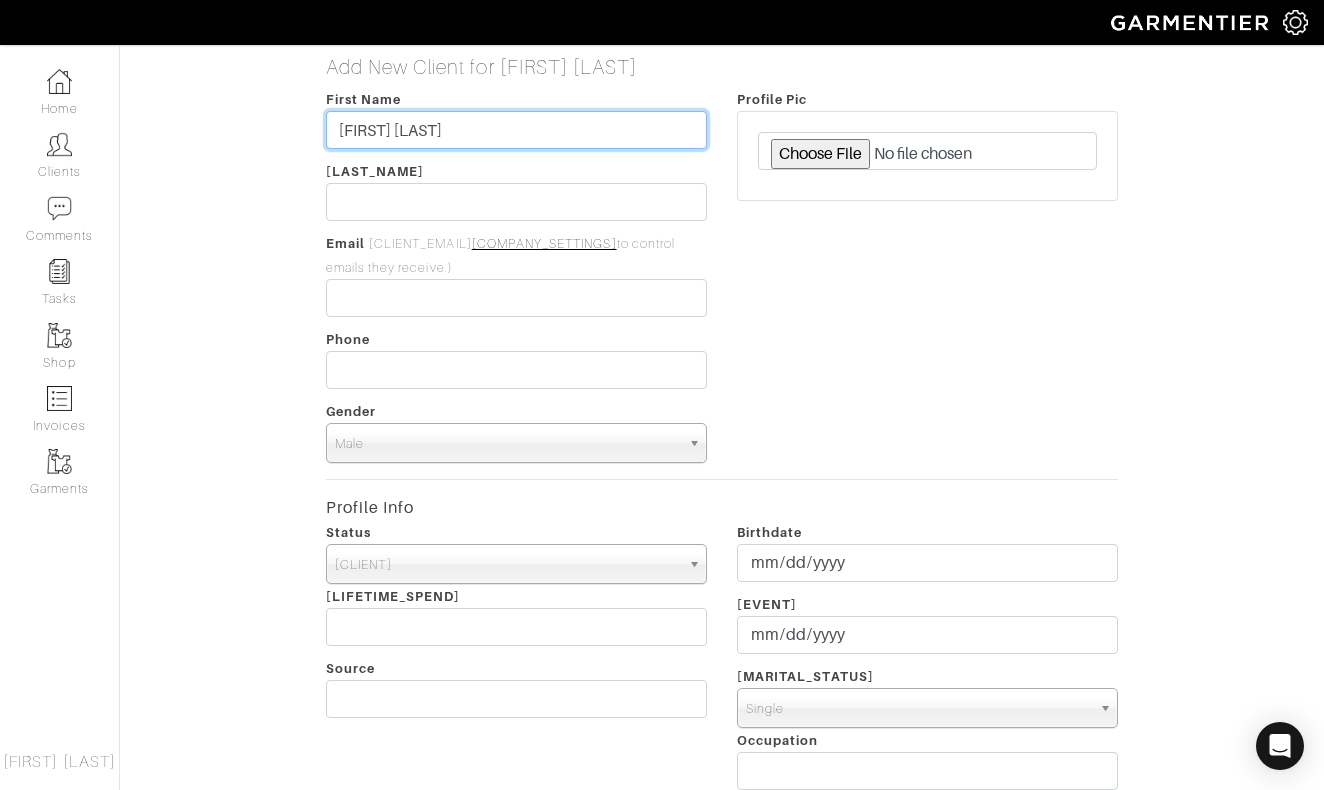 drag, startPoint x: 461, startPoint y: 128, endPoint x: 403, endPoint y: 128, distance: 58 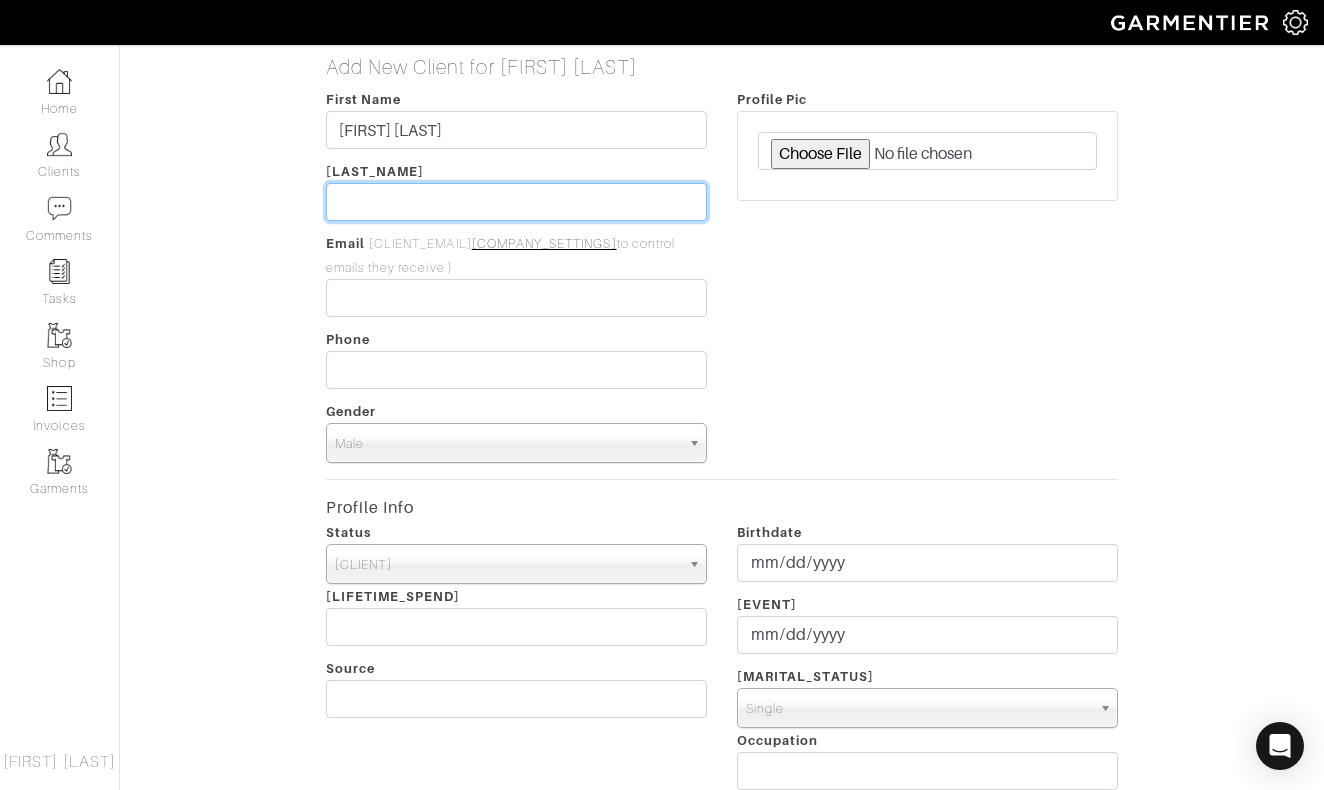 paste on "[LAST]" 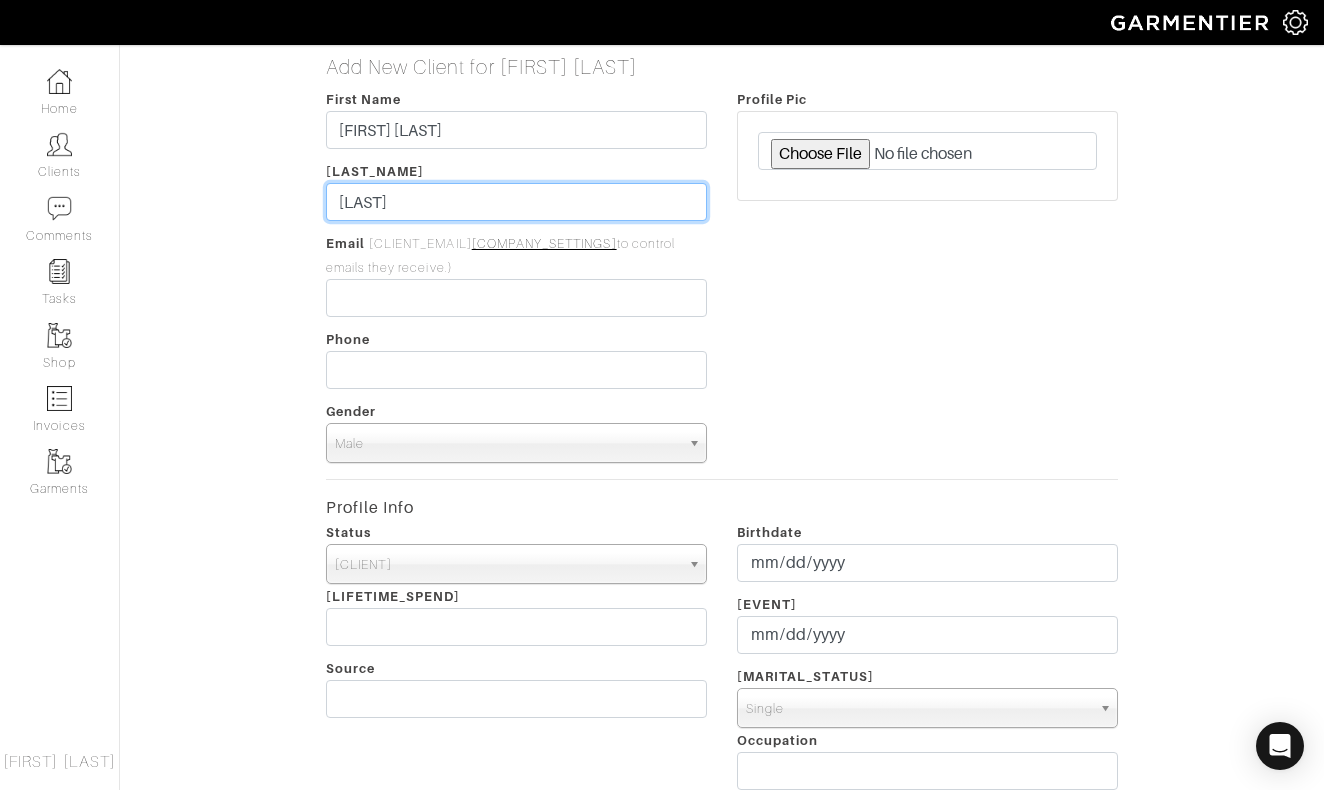 type on "[LAST]" 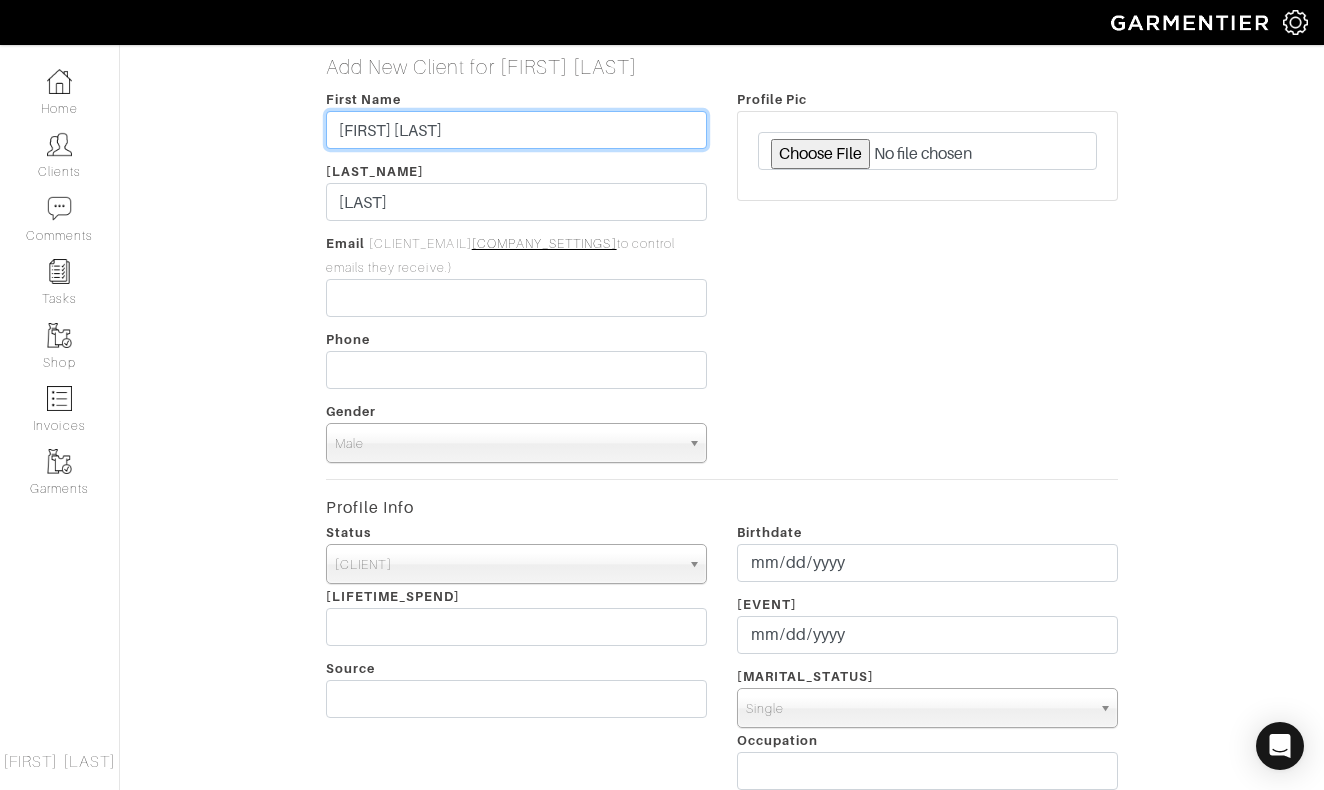 drag, startPoint x: 399, startPoint y: 128, endPoint x: 488, endPoint y: 128, distance: 89 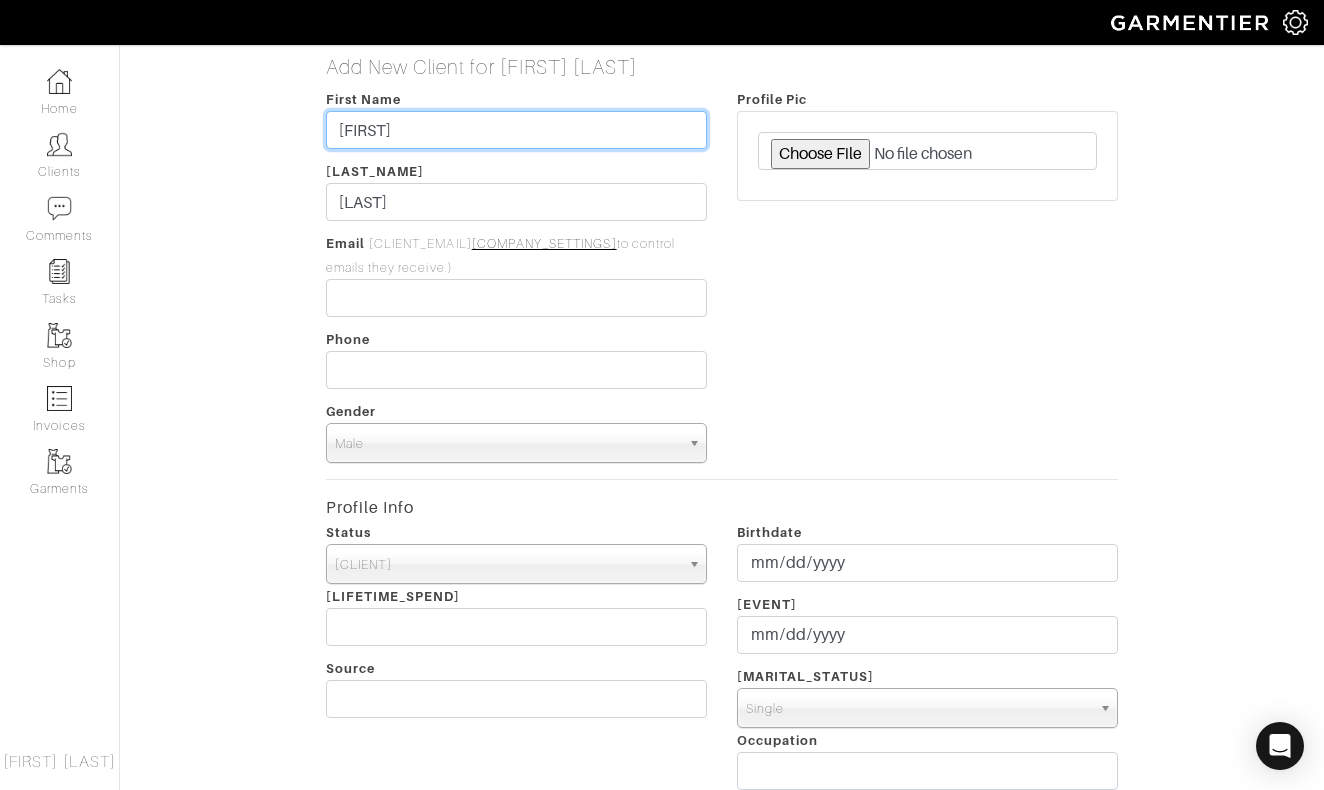 type on "[FIRST]" 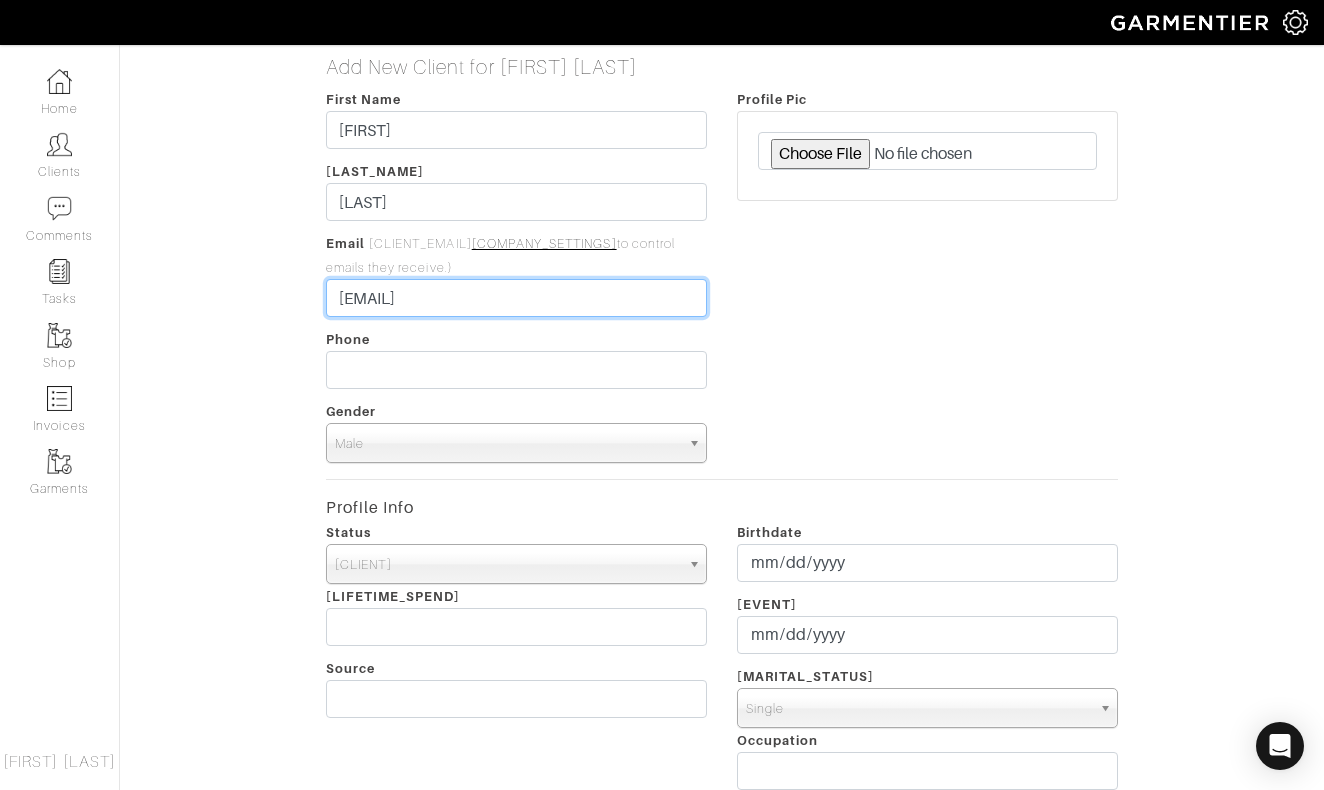 type on "[EMAIL]" 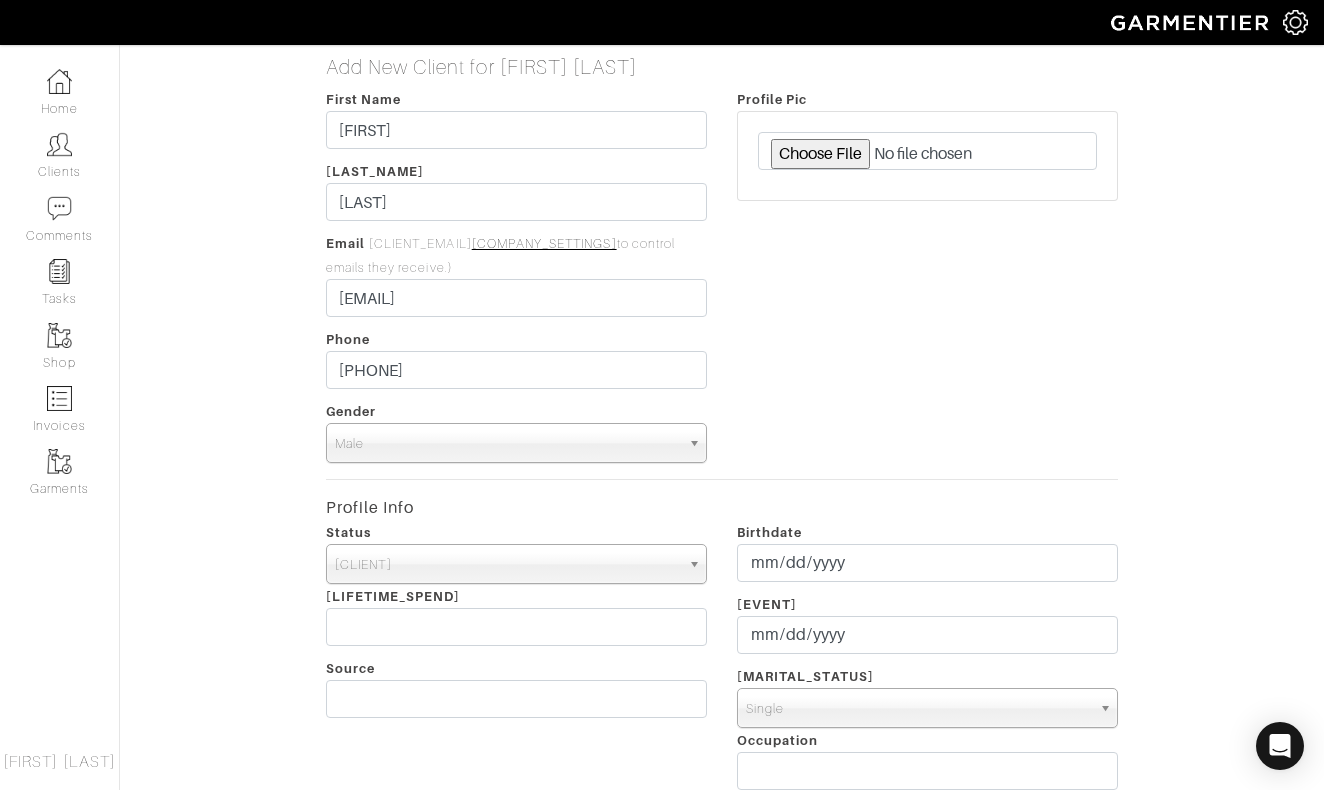 click on "Profile Pic" at bounding box center [927, 275] 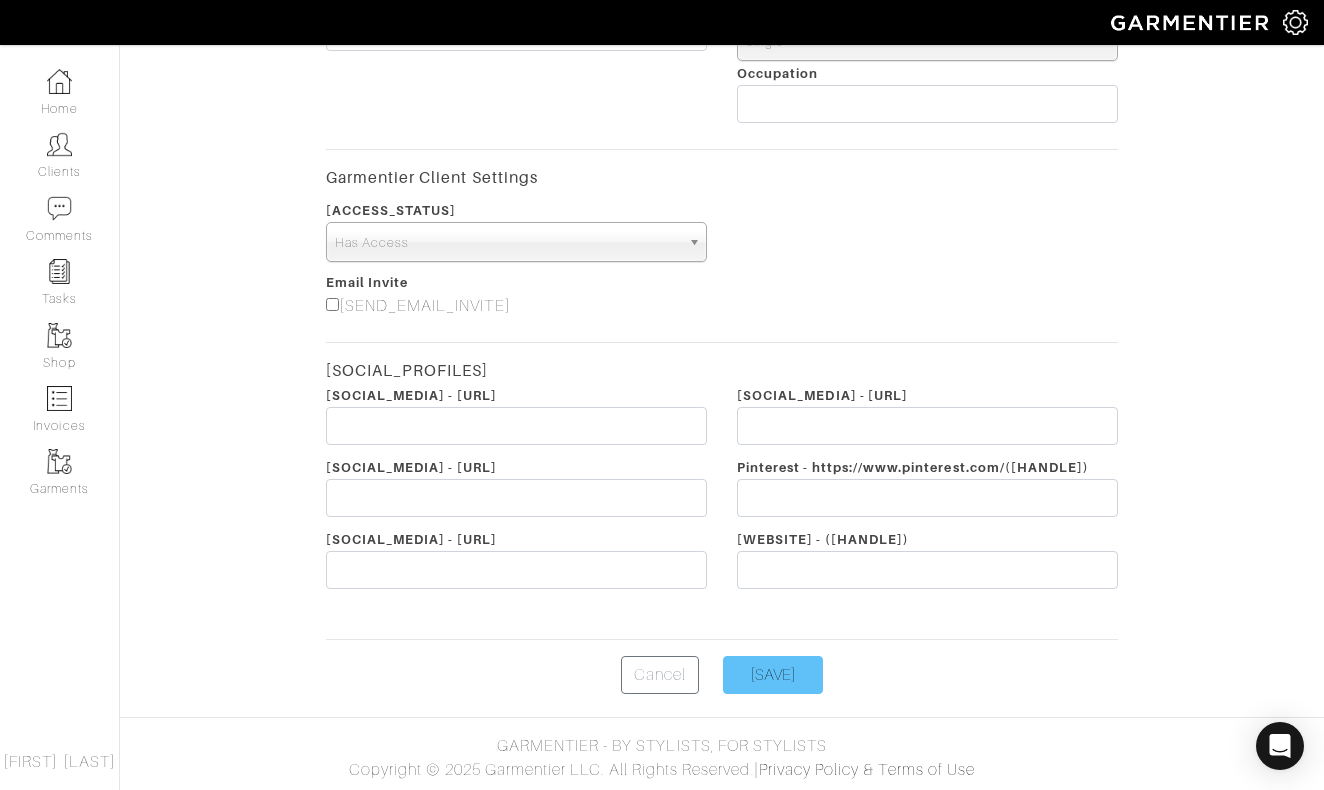 scroll, scrollTop: 691, scrollLeft: 0, axis: vertical 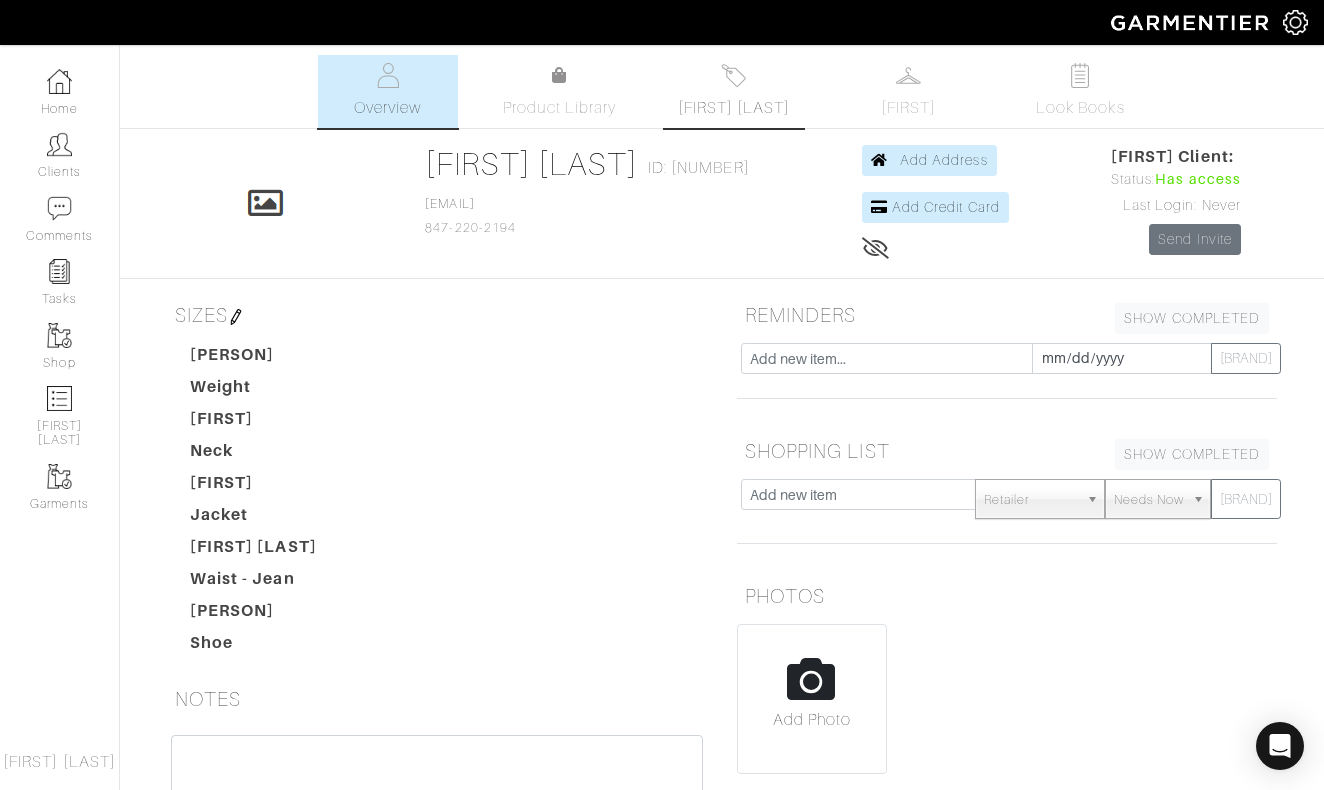 click at bounding box center (733, 75) 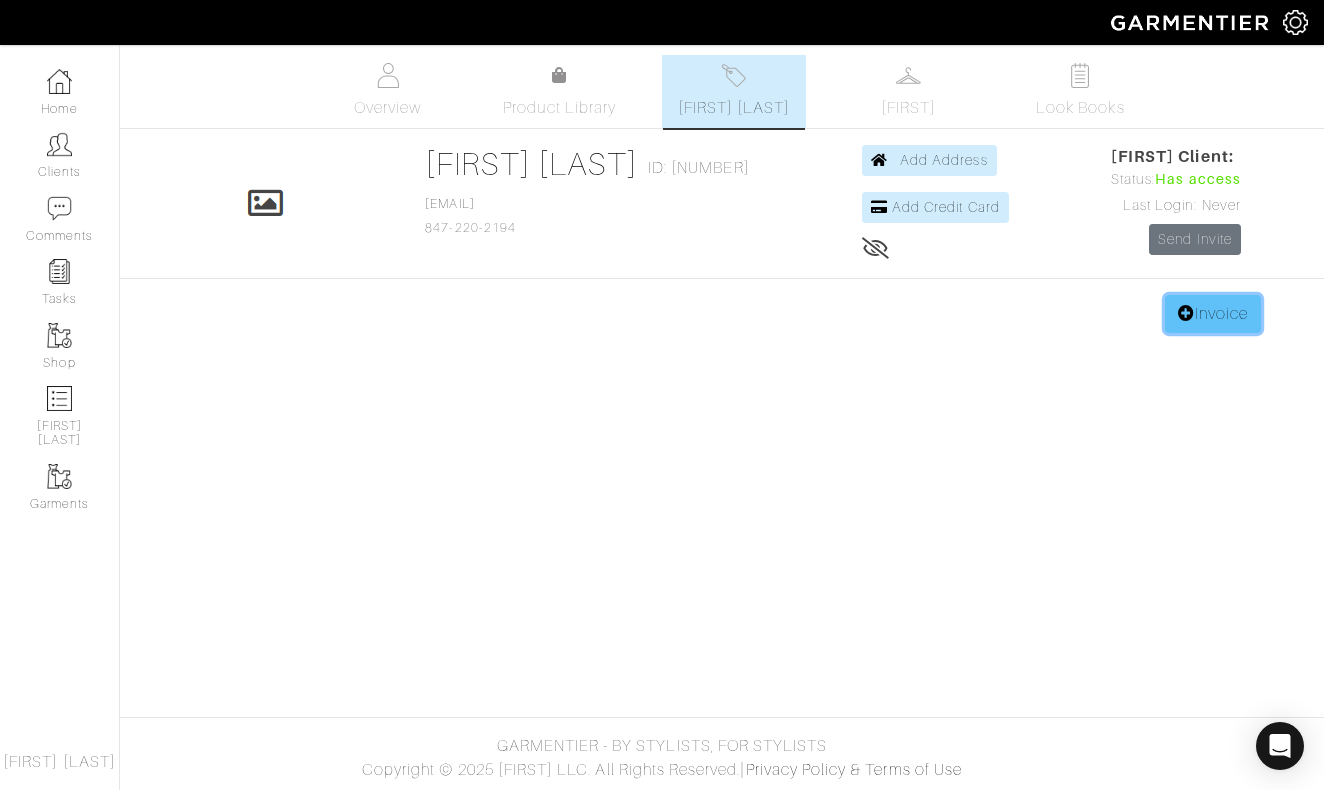 click on "Invoice" at bounding box center (1213, 314) 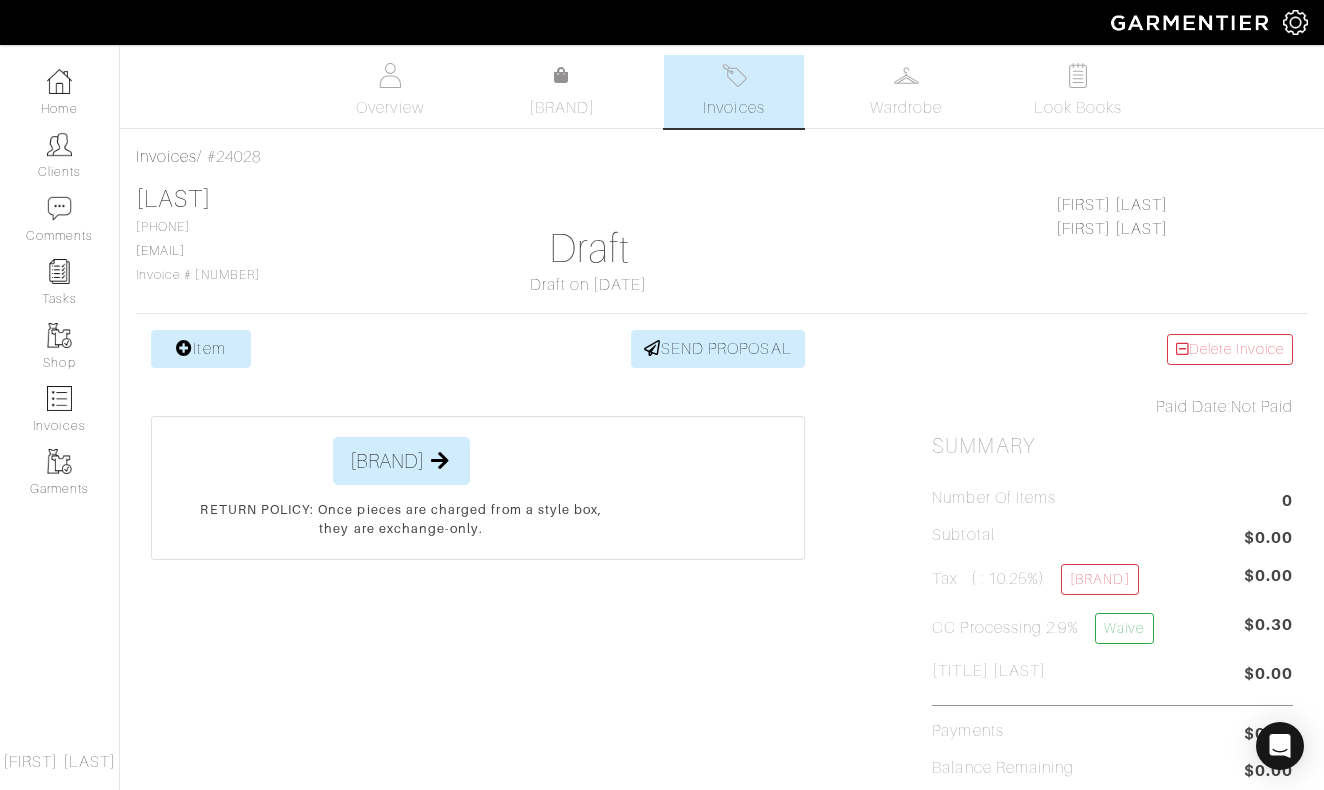 scroll, scrollTop: 0, scrollLeft: 0, axis: both 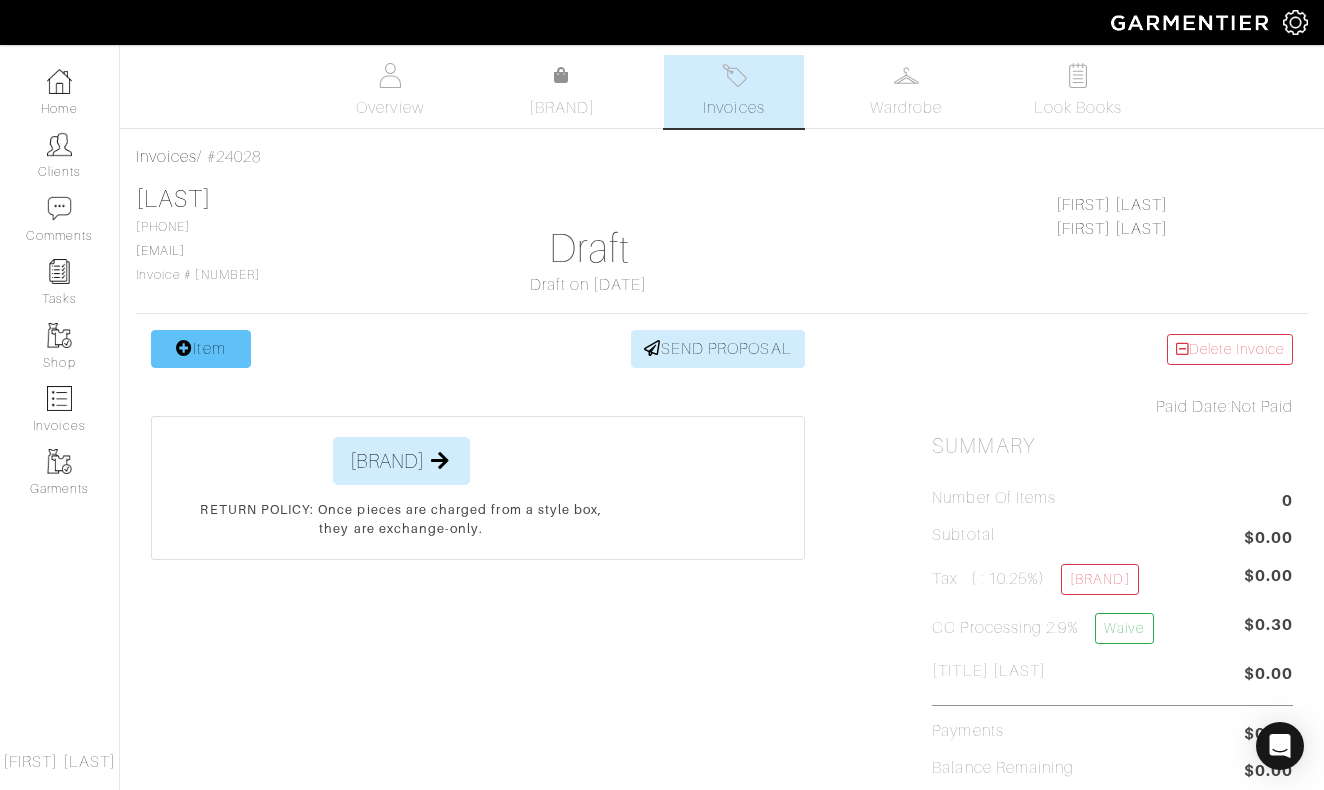 click on "Item" at bounding box center (201, 349) 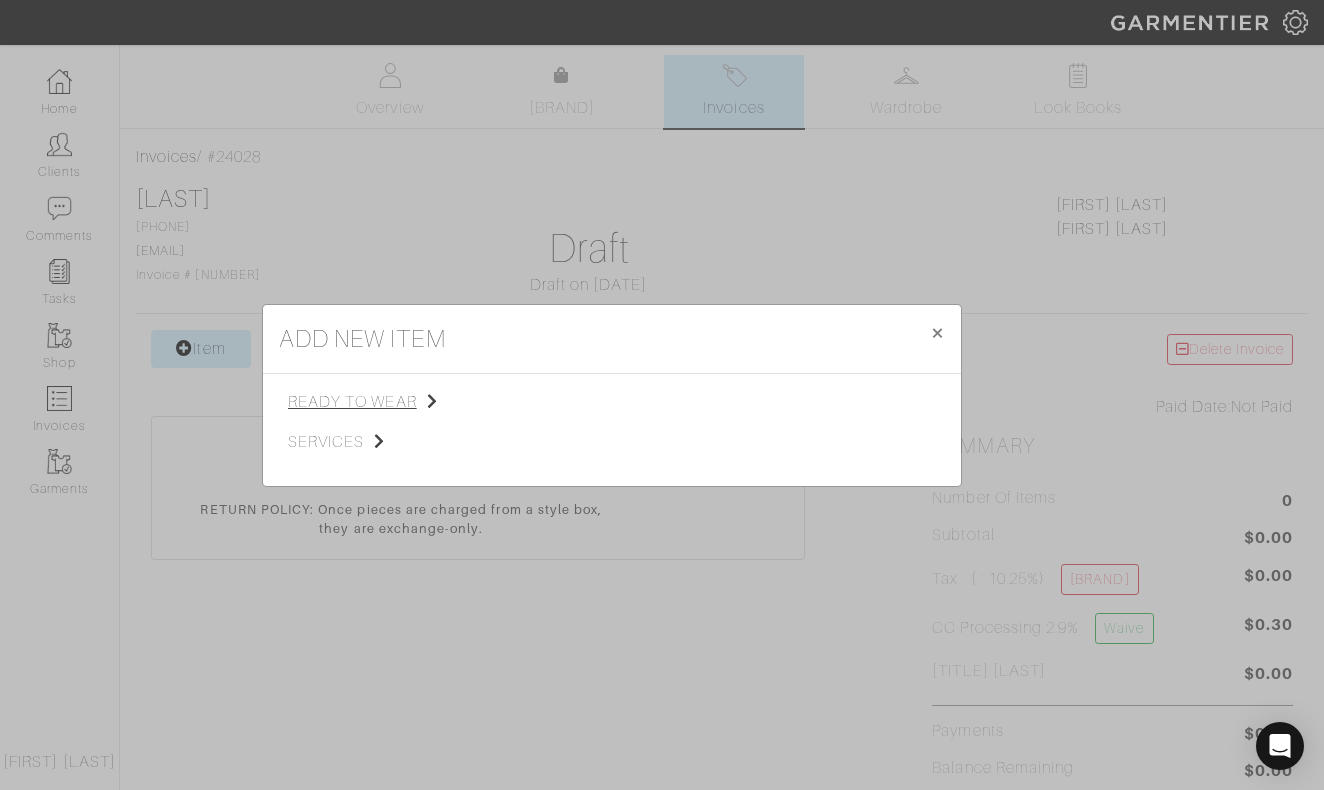 click on "ready to wear" at bounding box center (388, 402) 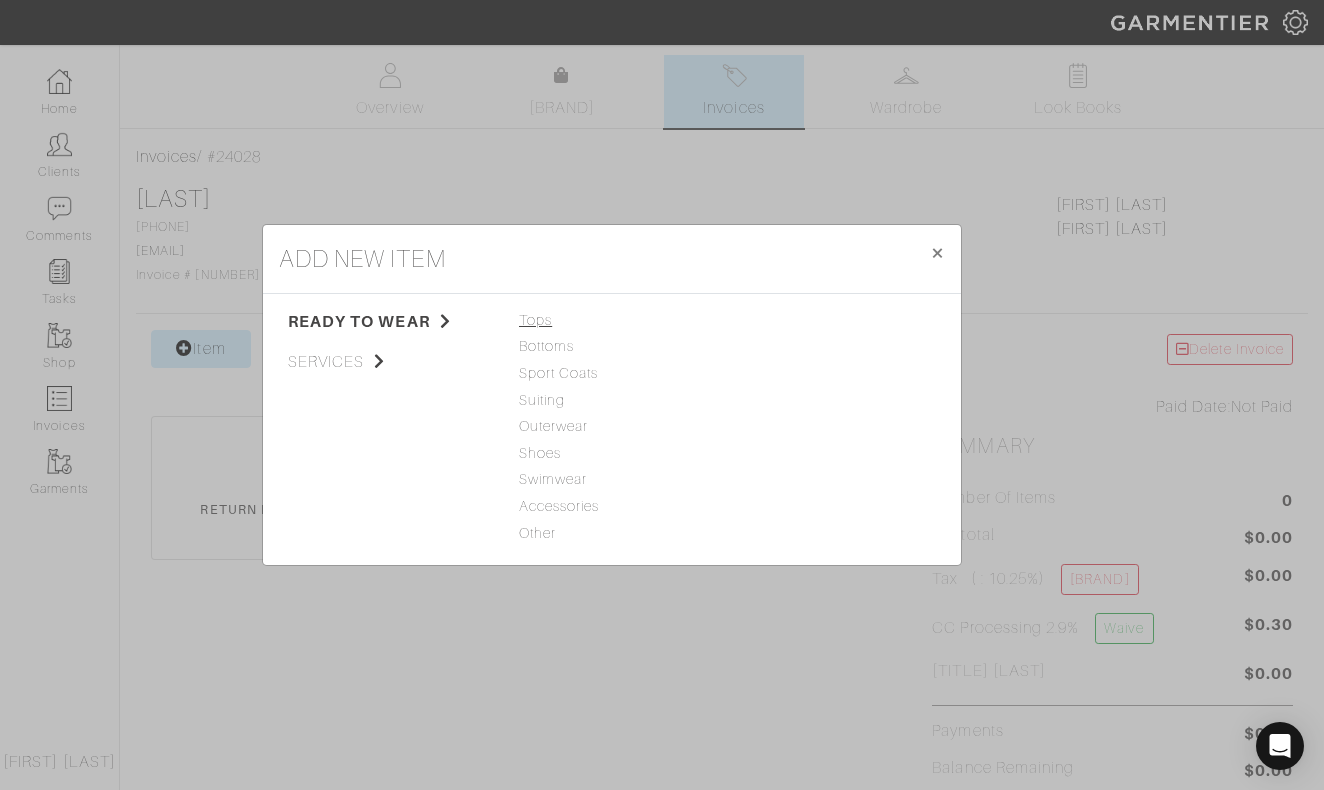 click on "Tops" at bounding box center [612, 321] 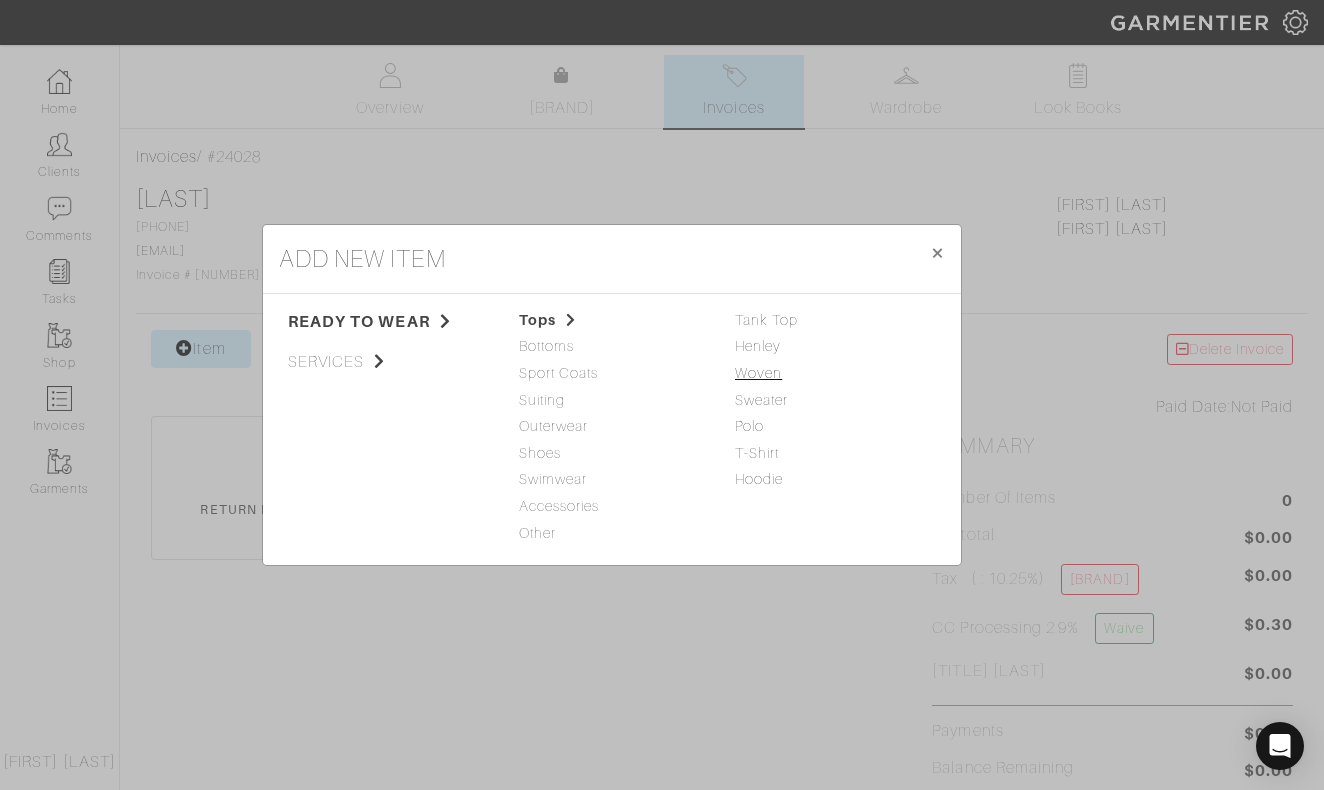click on "Woven" at bounding box center (758, 373) 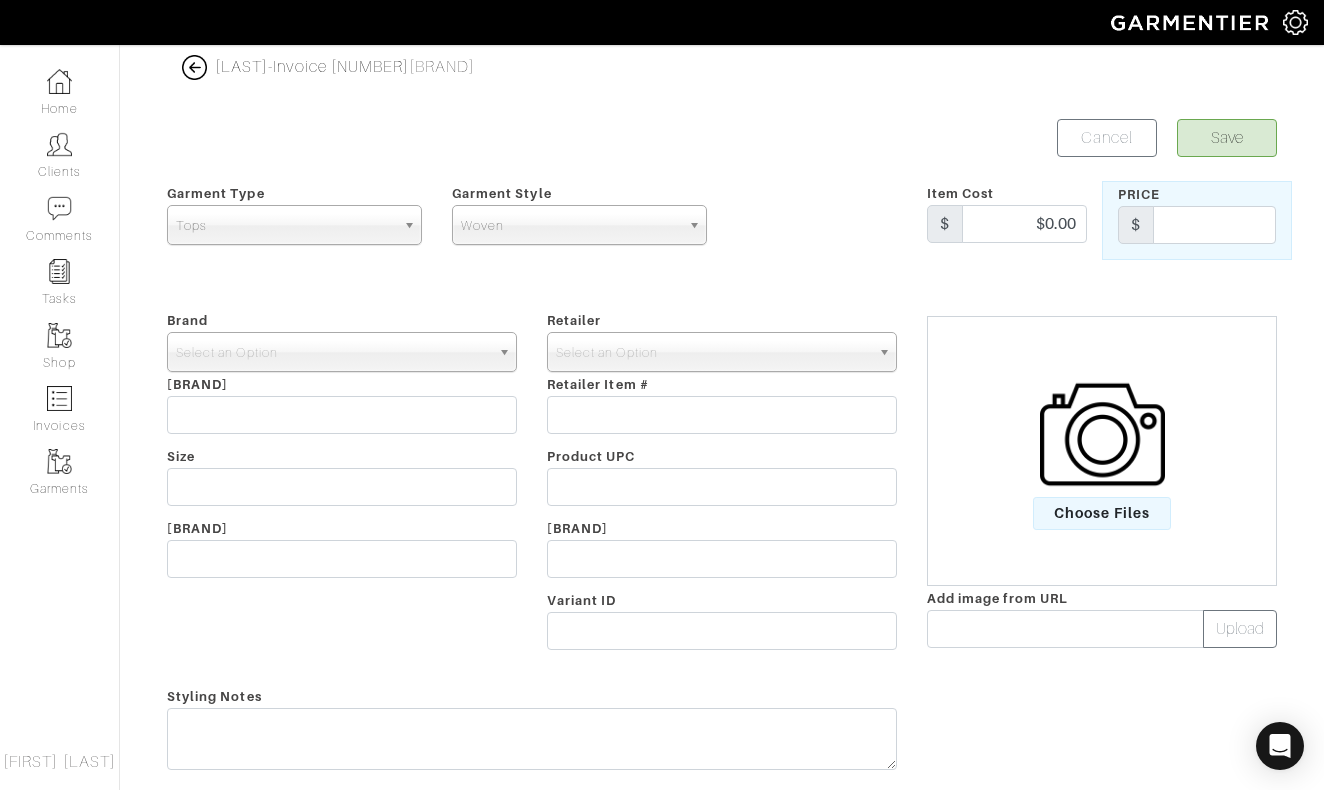 click at bounding box center [194, 67] 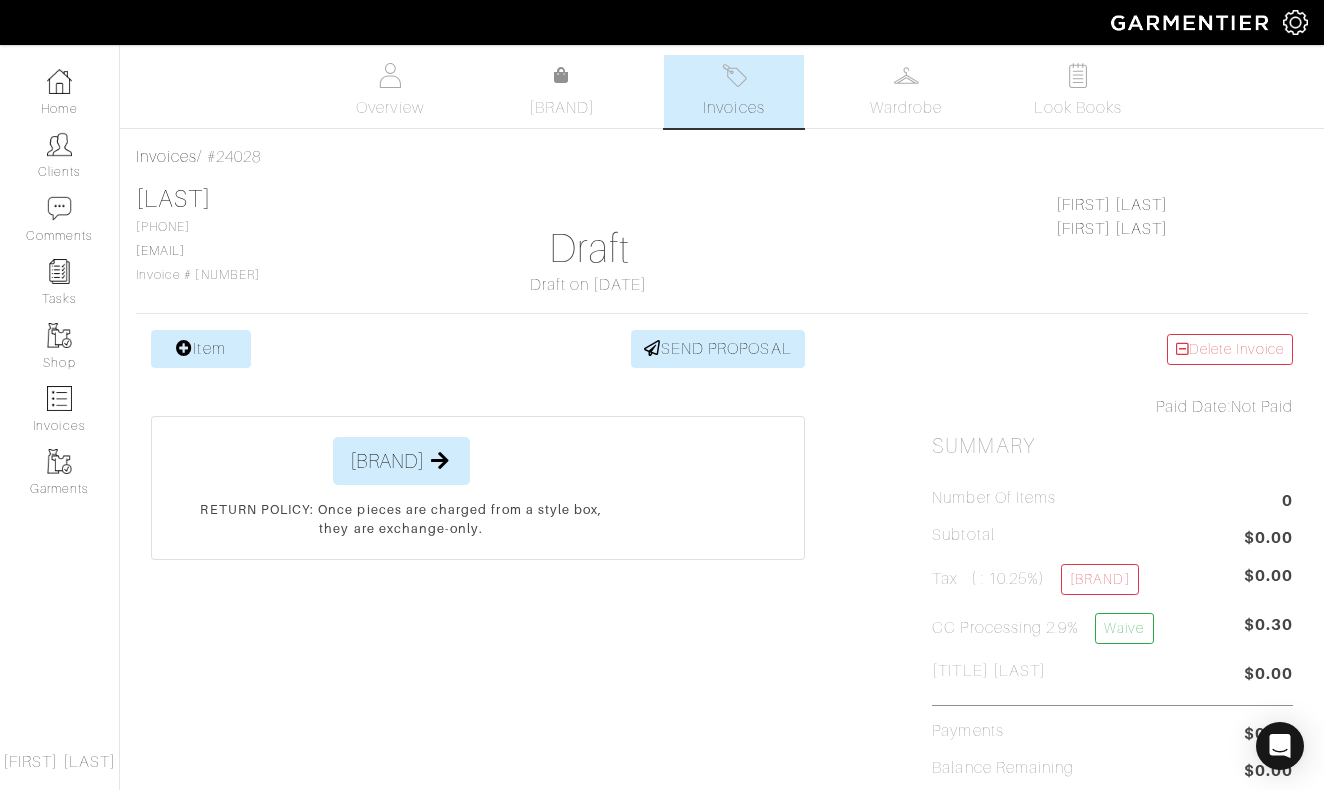 click on "Anirban  Bagchi
847-220-2194
anirban.bagchi@gmail.com
Invoice # 24028
Draft
Draft on 07/02/25
Nick Roy Collection
Nick Roy" at bounding box center [722, 241] 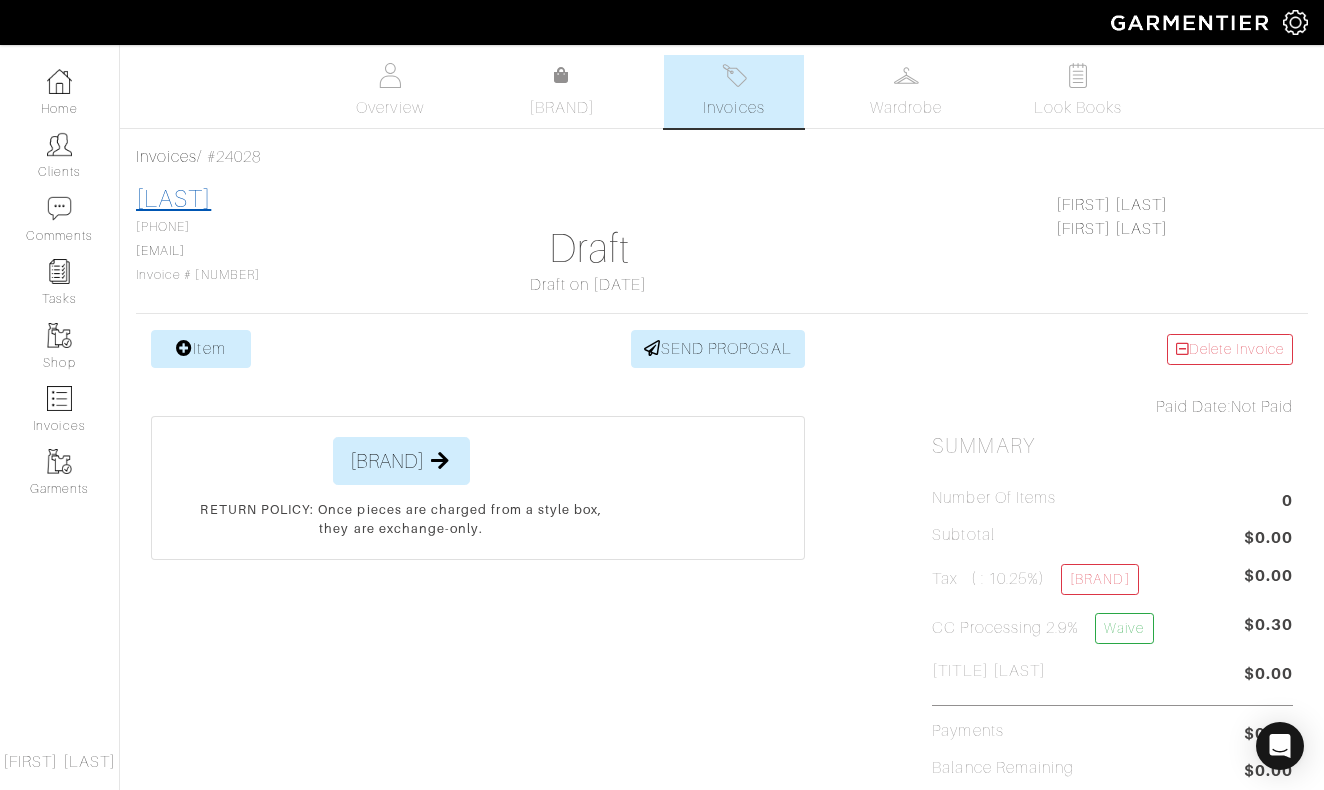 click on "Anirban  Bagchi" at bounding box center [173, 199] 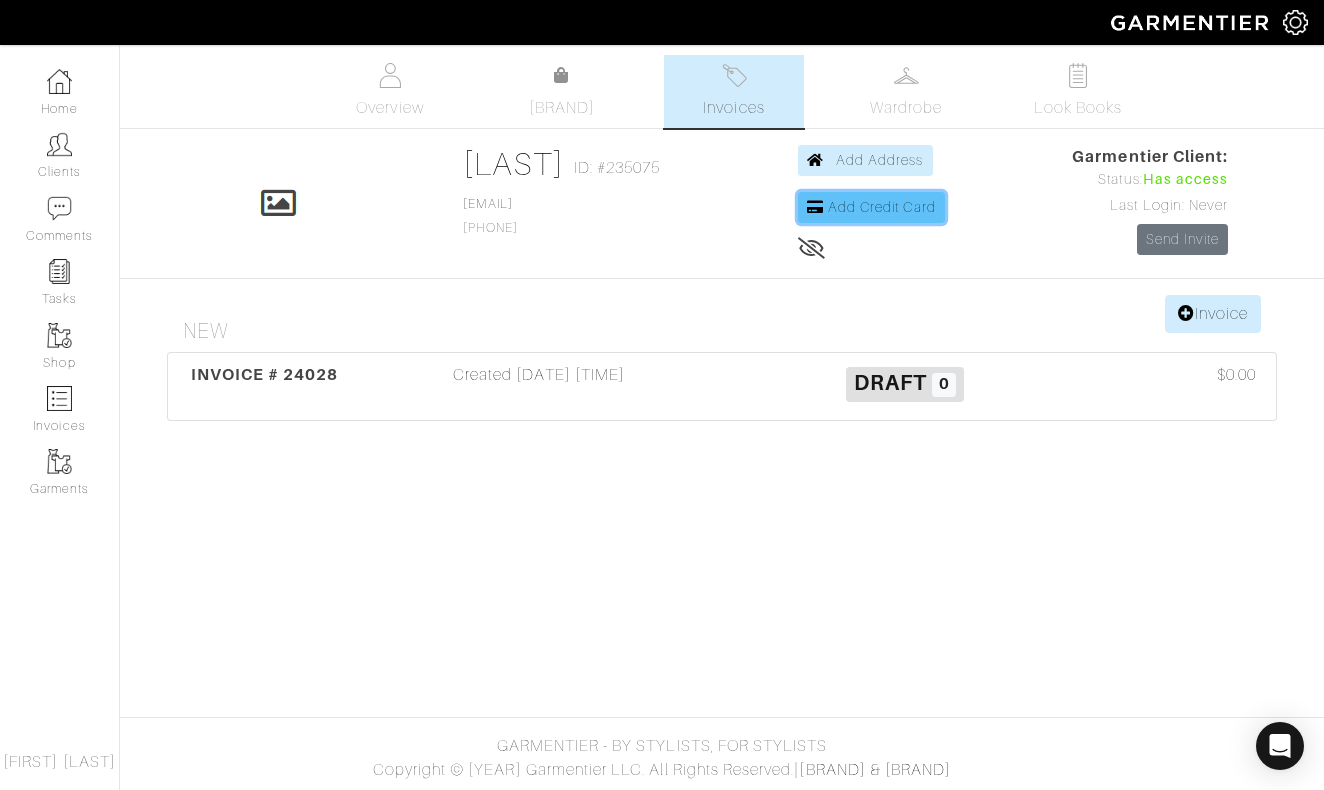 click on "Add Credit Card" at bounding box center (882, 207) 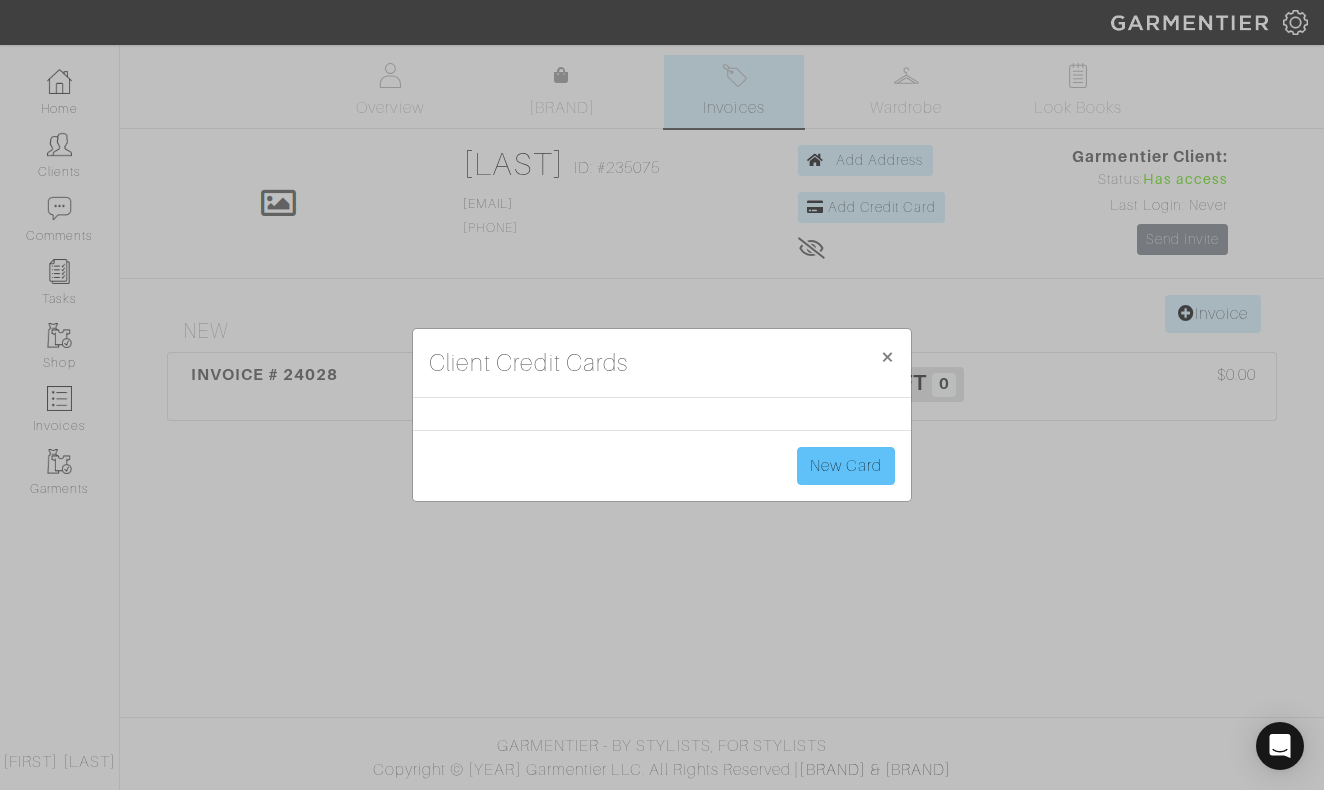 click on "[CARD_NUMBER]" at bounding box center [846, 466] 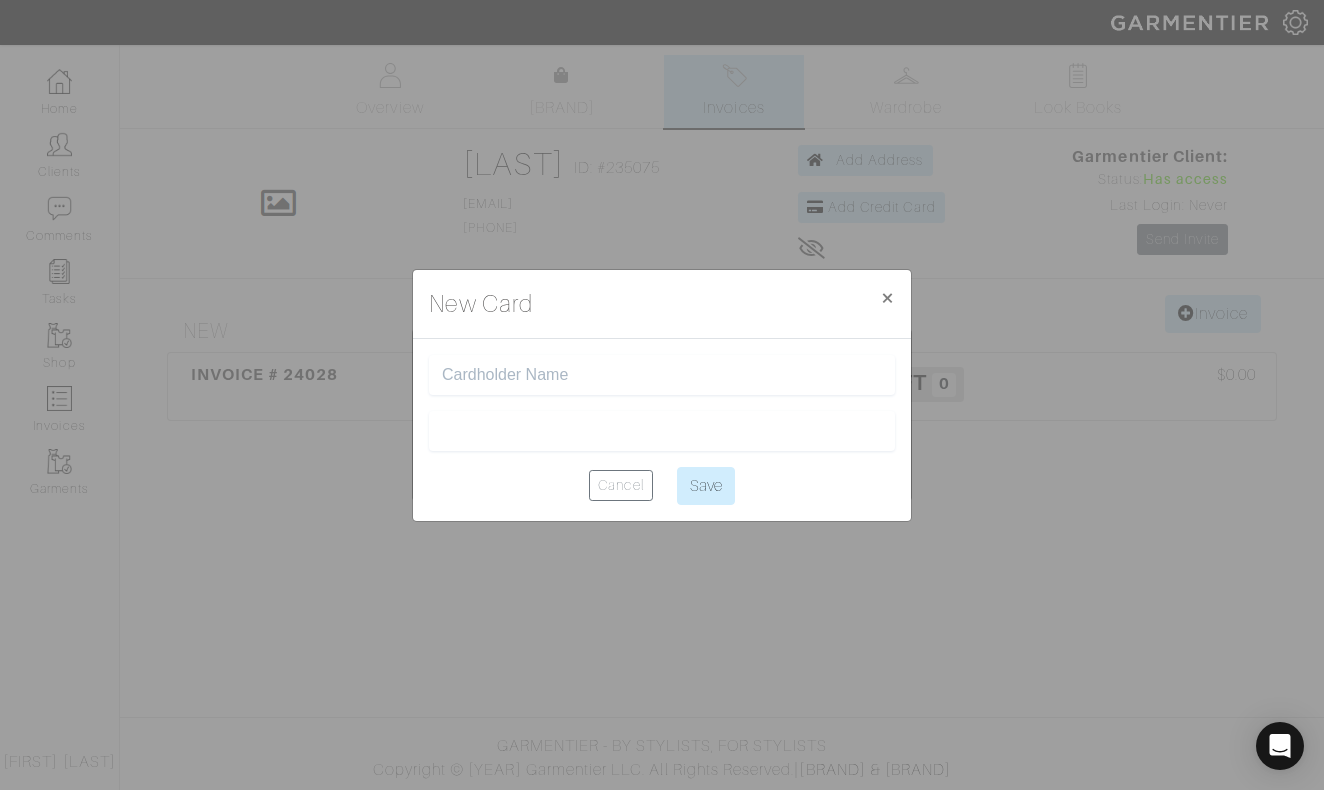 click at bounding box center [662, 375] 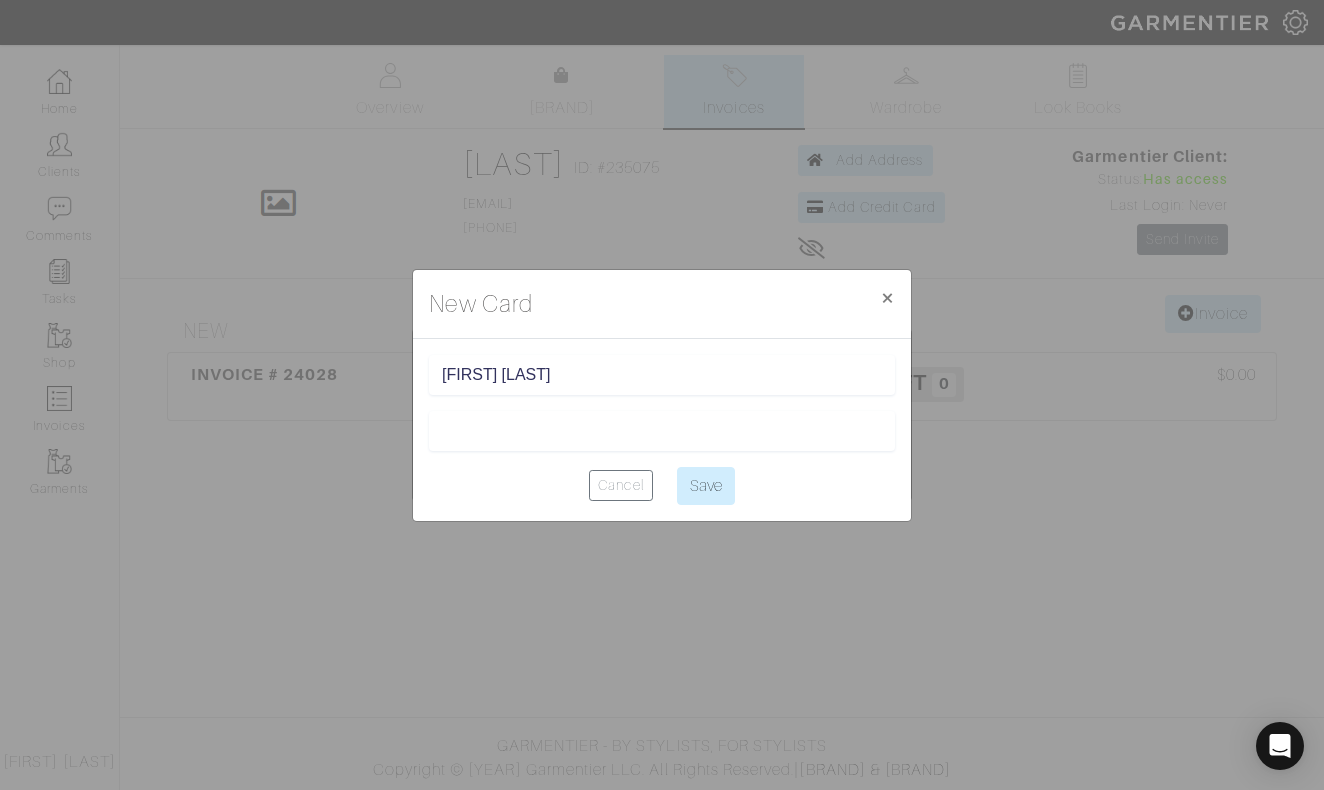 type on "Anirban Bagchi" 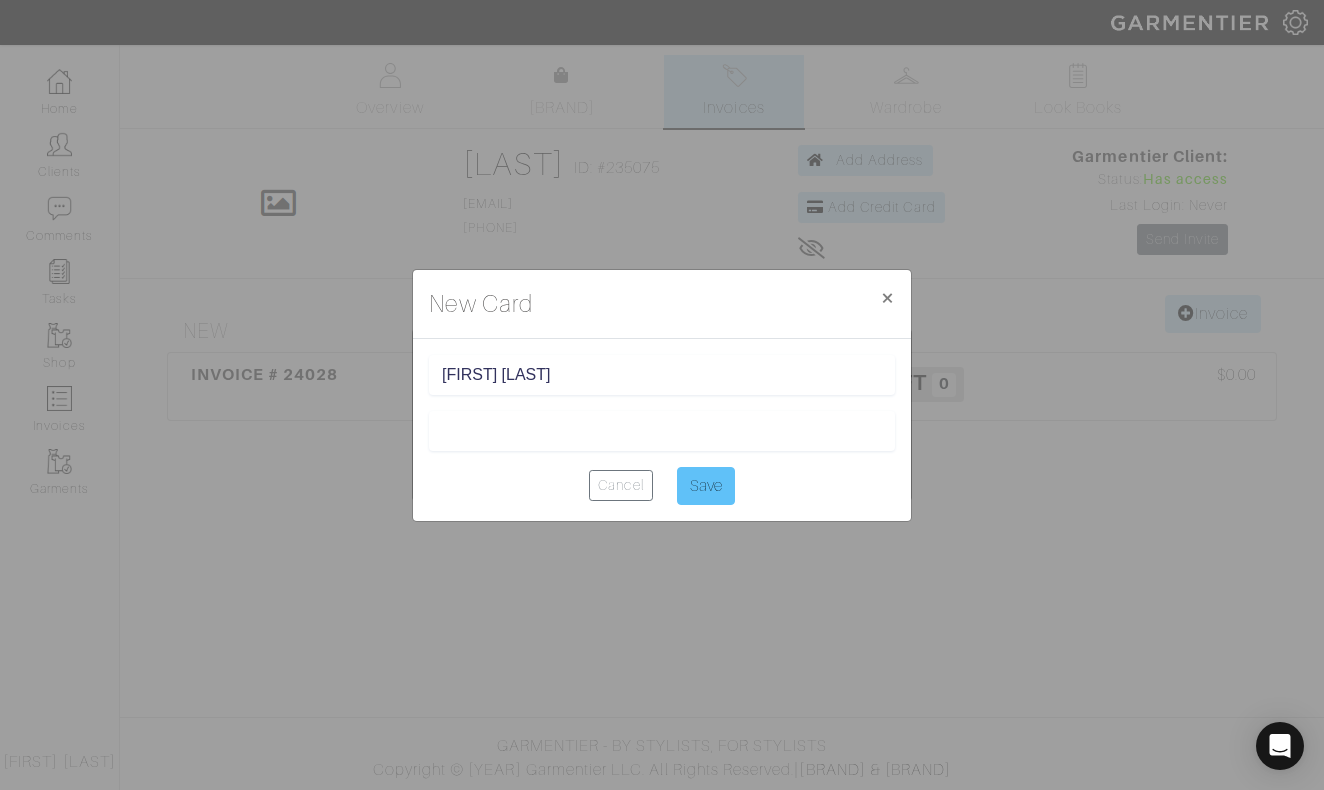 click on "Save" at bounding box center (706, 486) 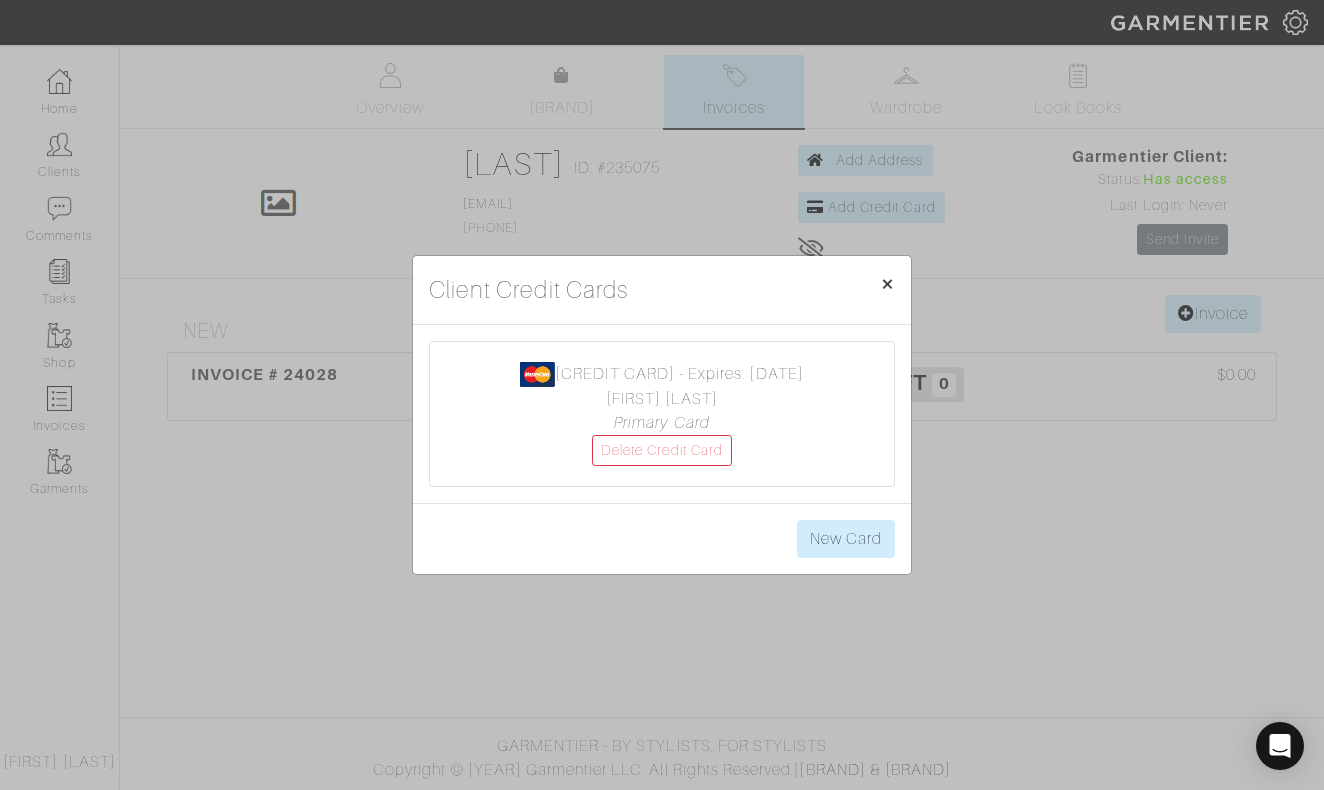 click on "•" at bounding box center (887, 283) 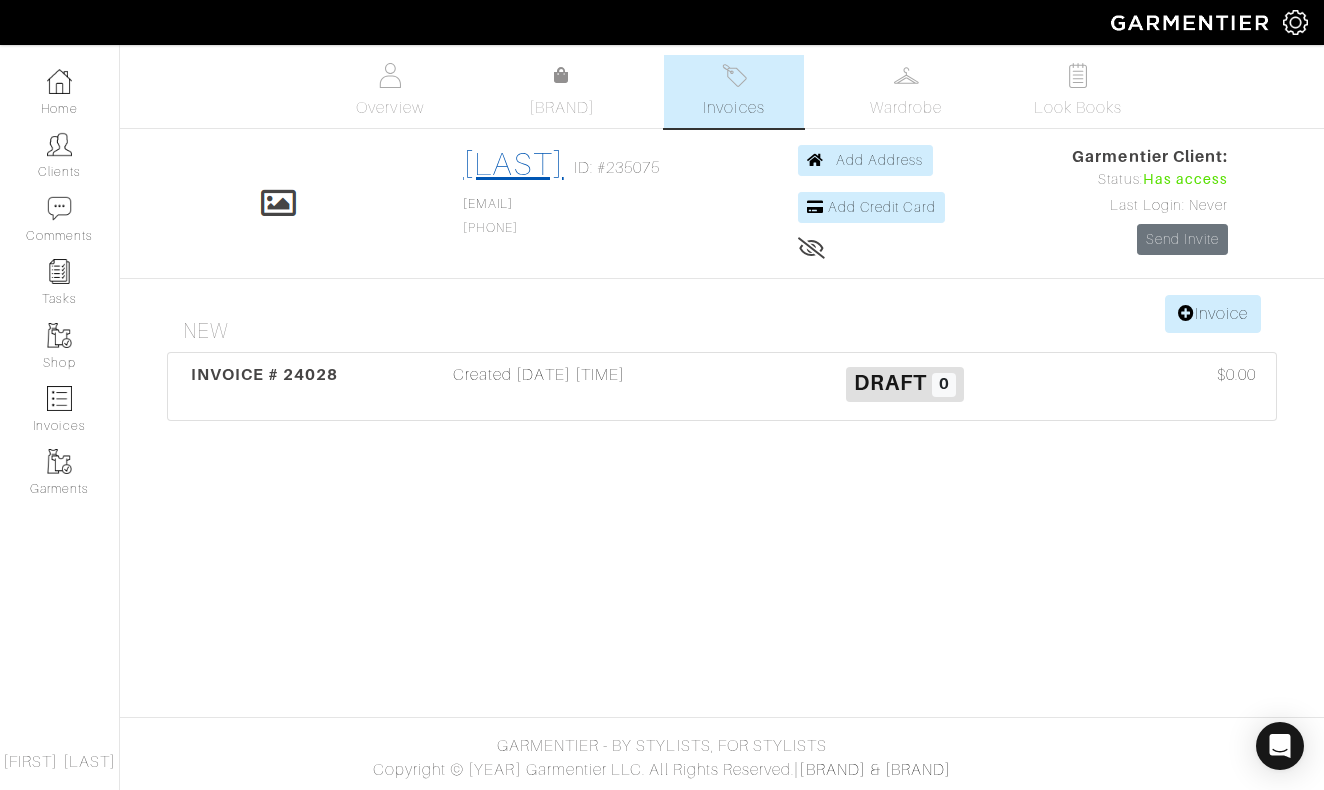drag, startPoint x: 409, startPoint y: 167, endPoint x: 632, endPoint y: 165, distance: 223.00897 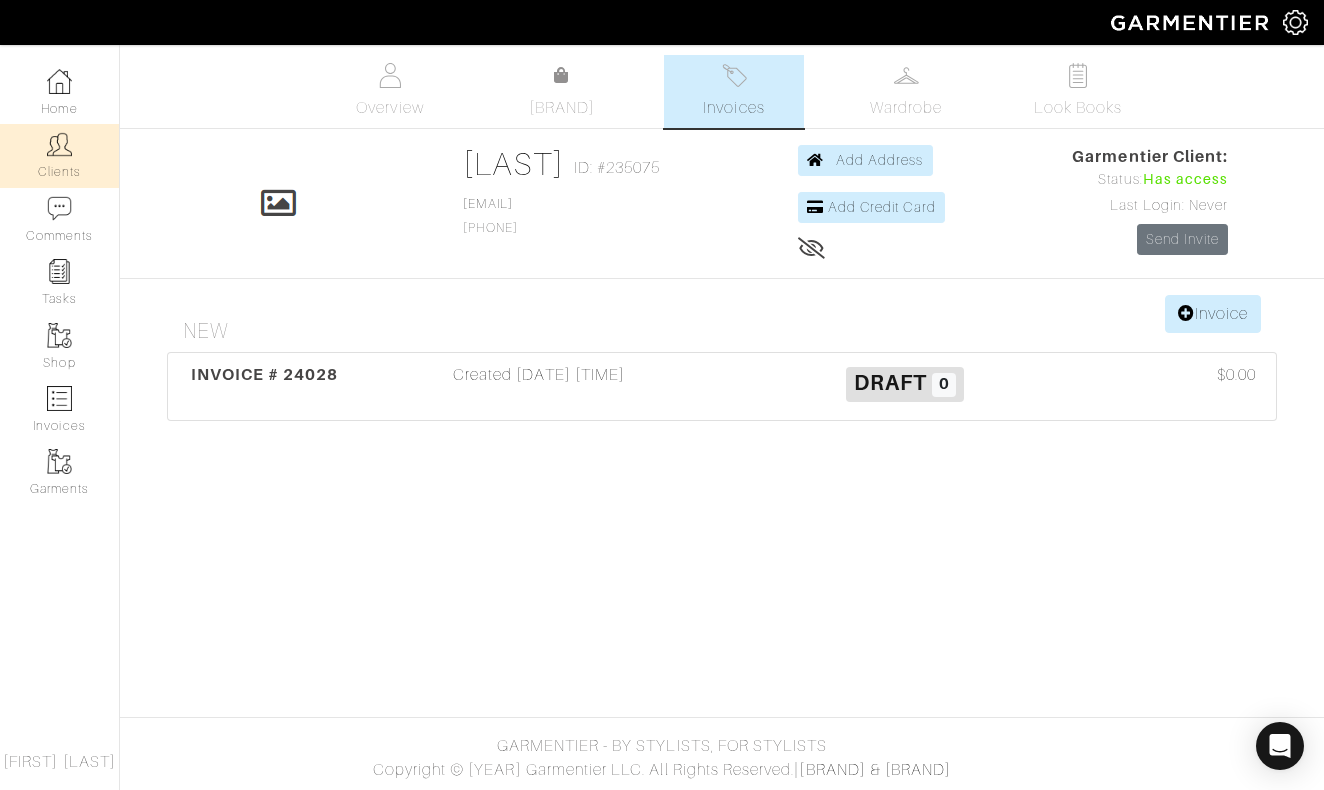 click at bounding box center [59, 144] 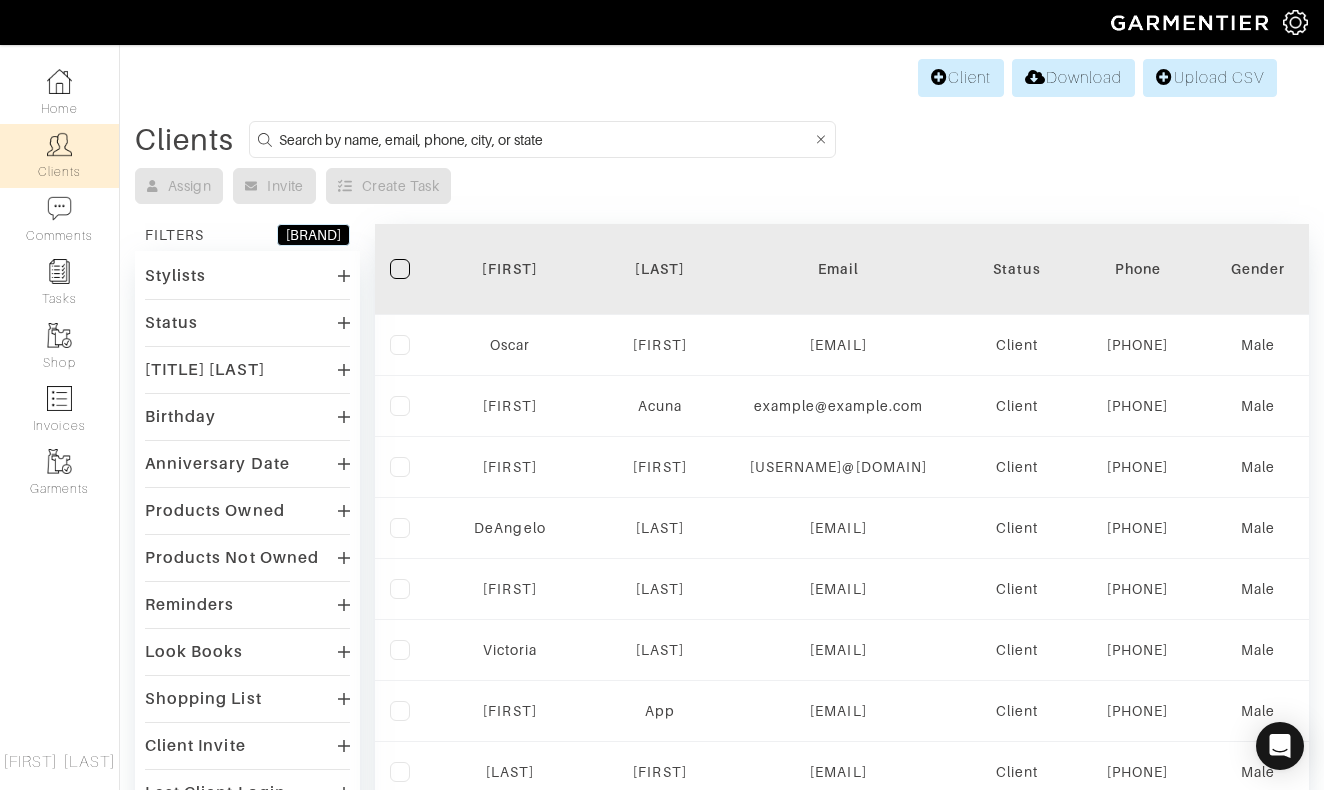 click at bounding box center (545, 139) 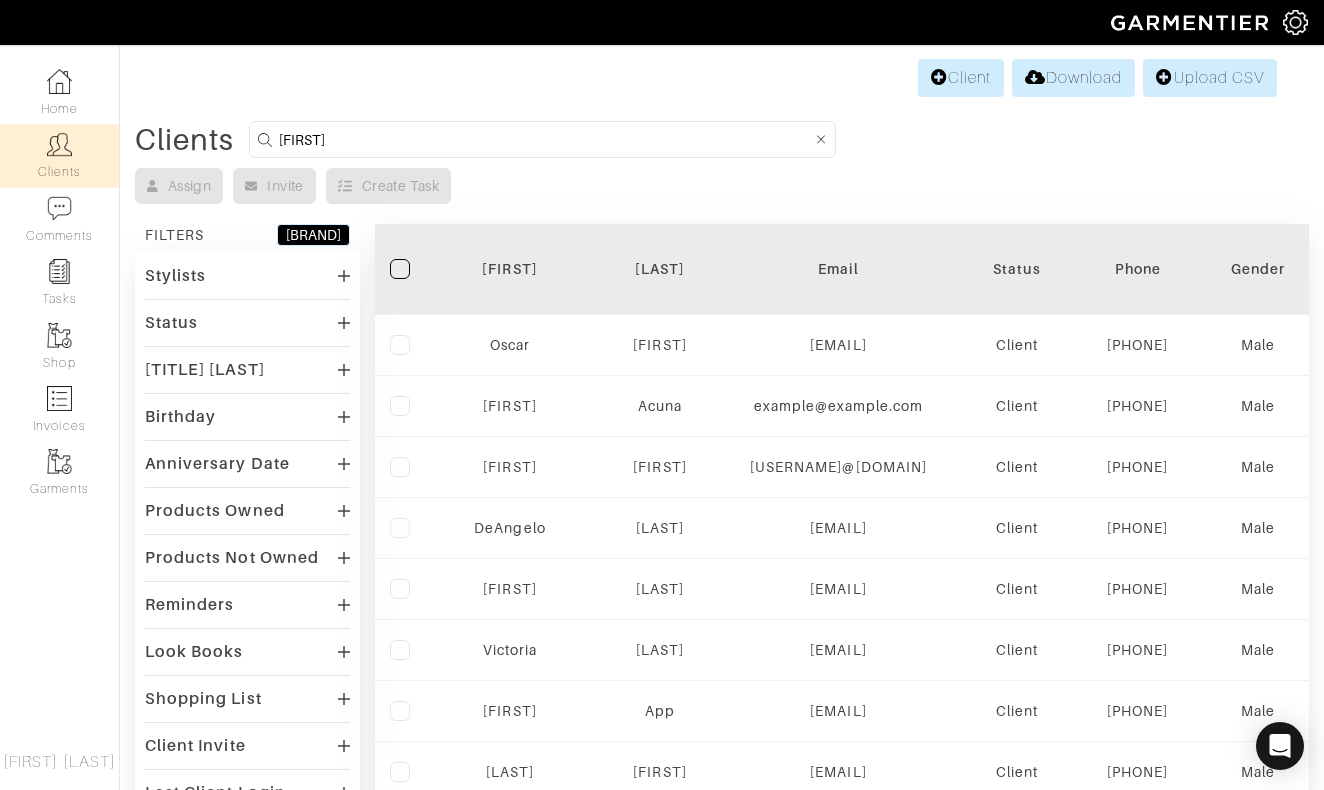type on "bryan" 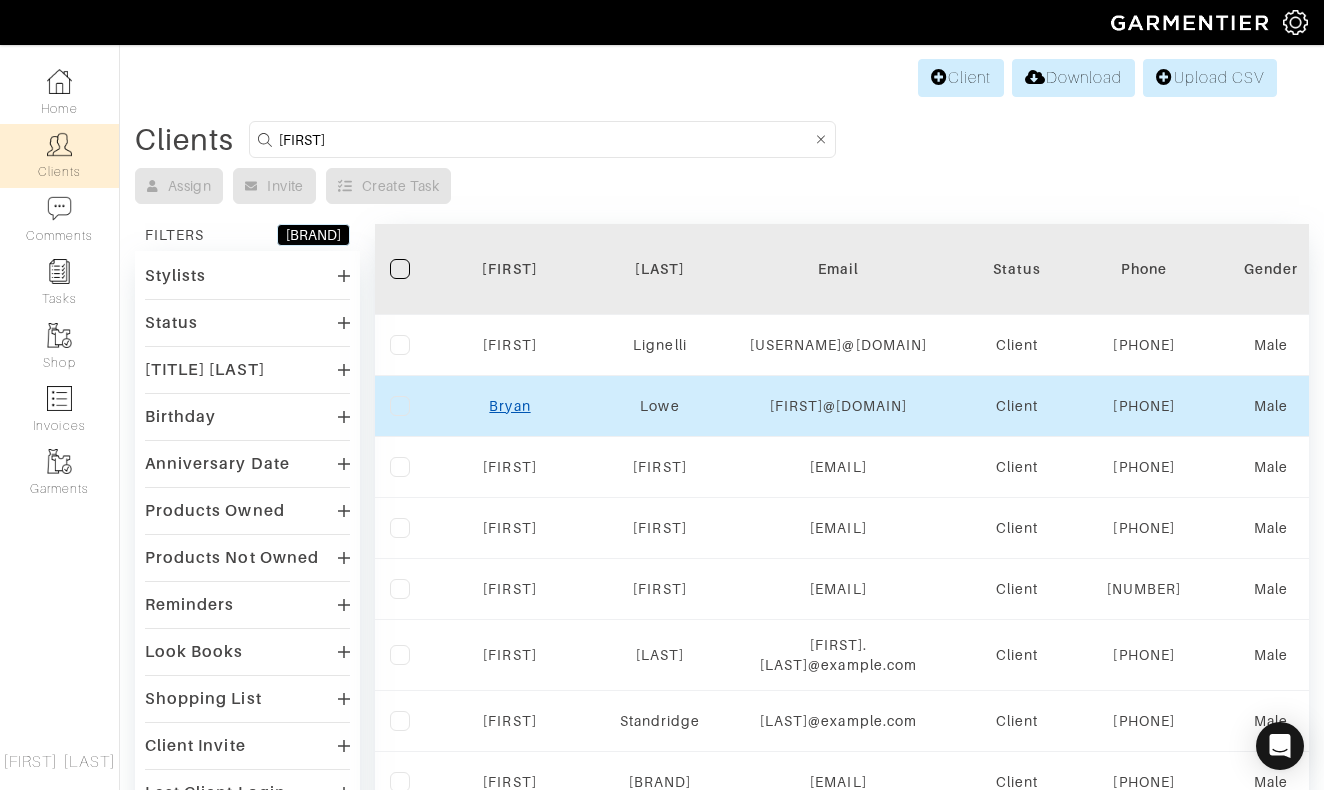 click on "Bryan" at bounding box center (509, 406) 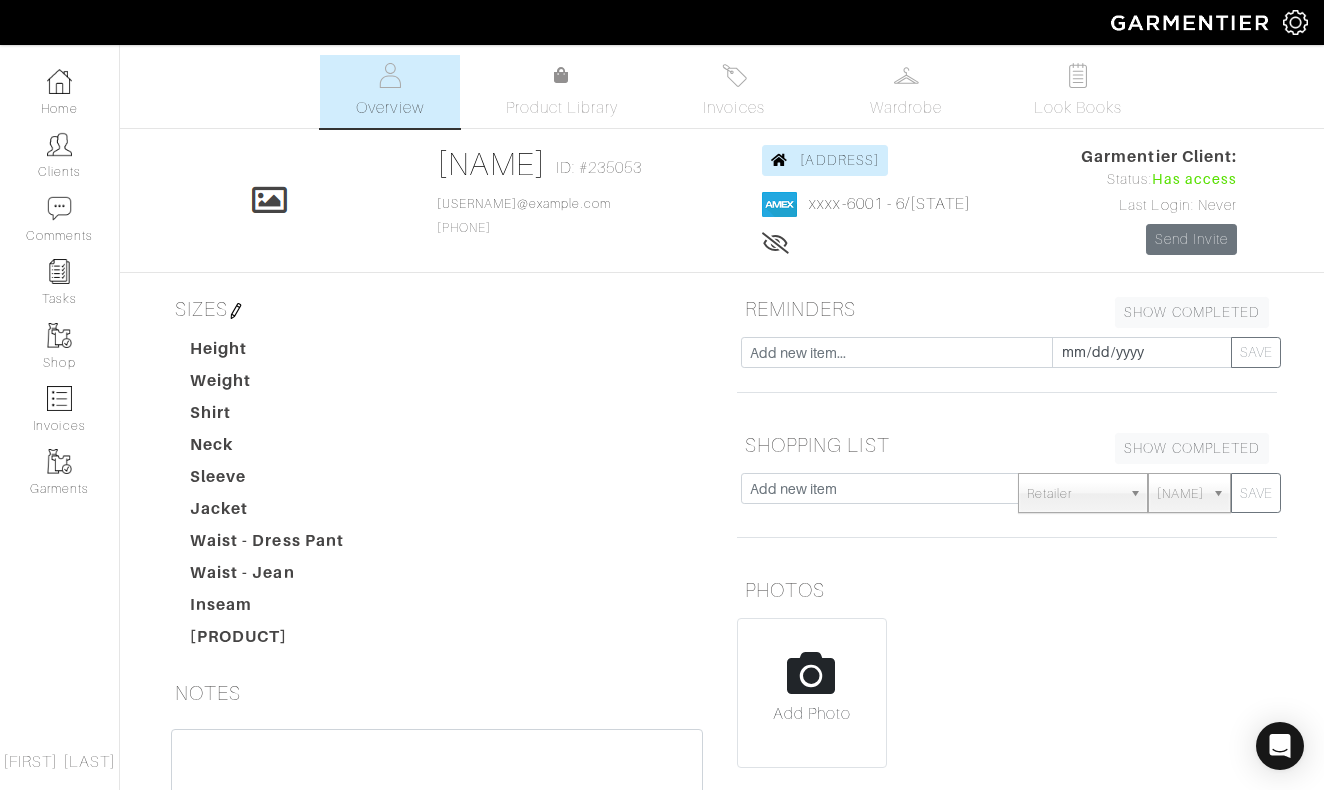 scroll, scrollTop: 0, scrollLeft: 0, axis: both 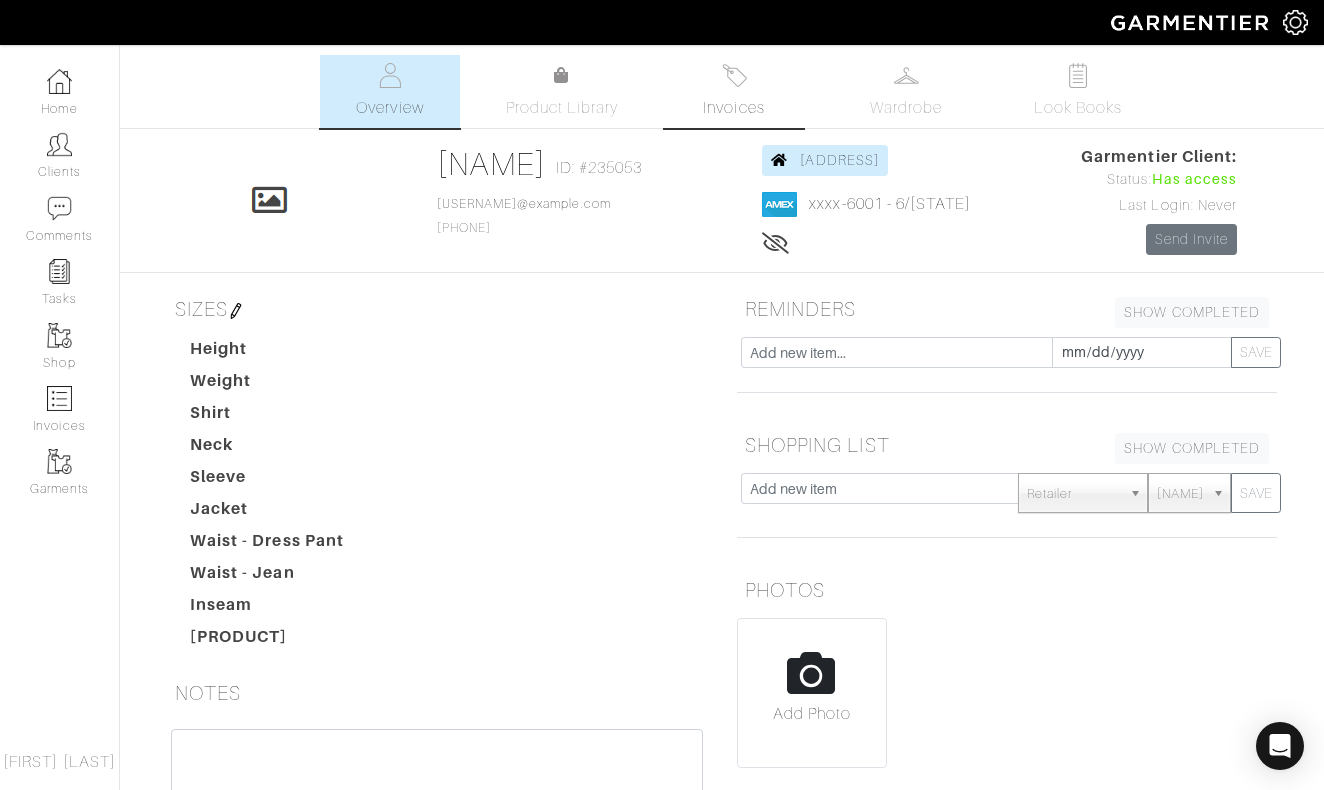 click at bounding box center (734, 75) 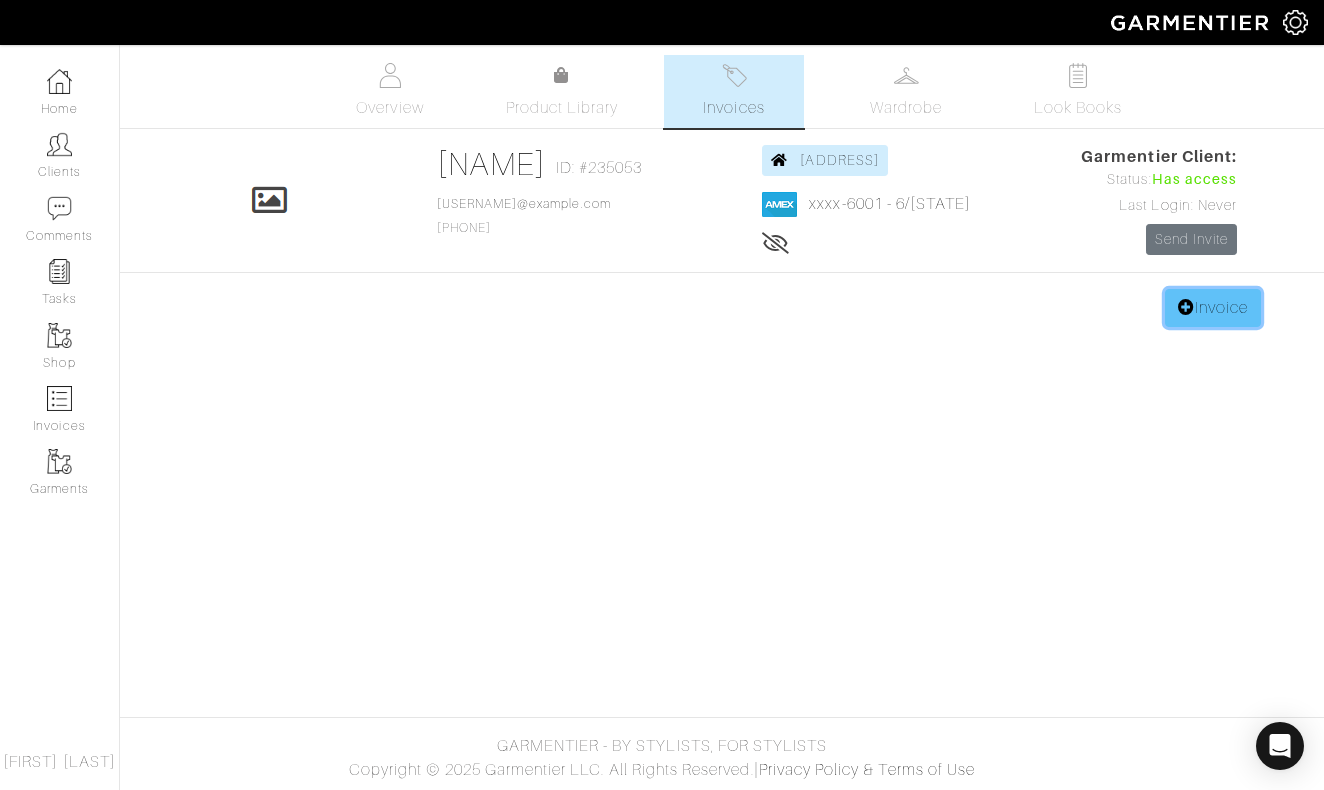 click on "Invoice" at bounding box center [1213, 308] 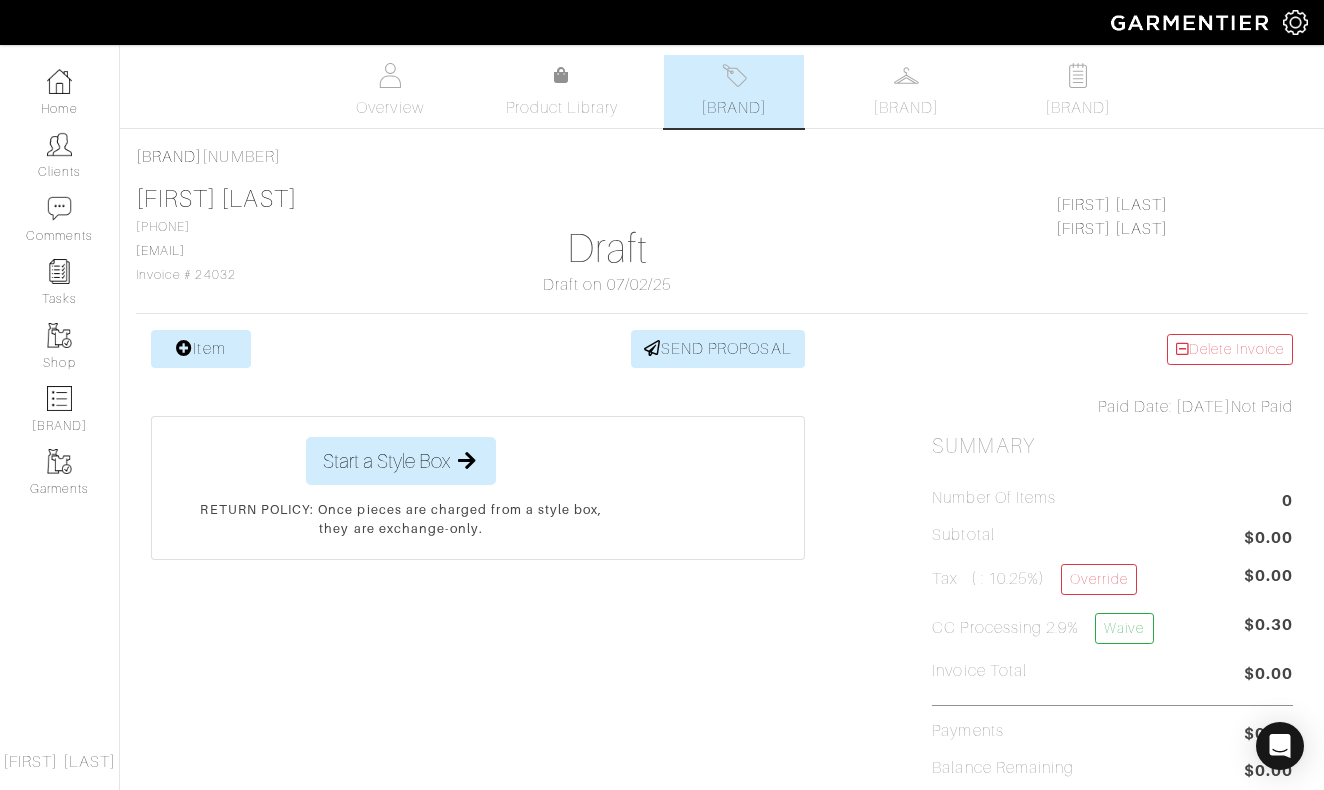 scroll, scrollTop: 0, scrollLeft: 0, axis: both 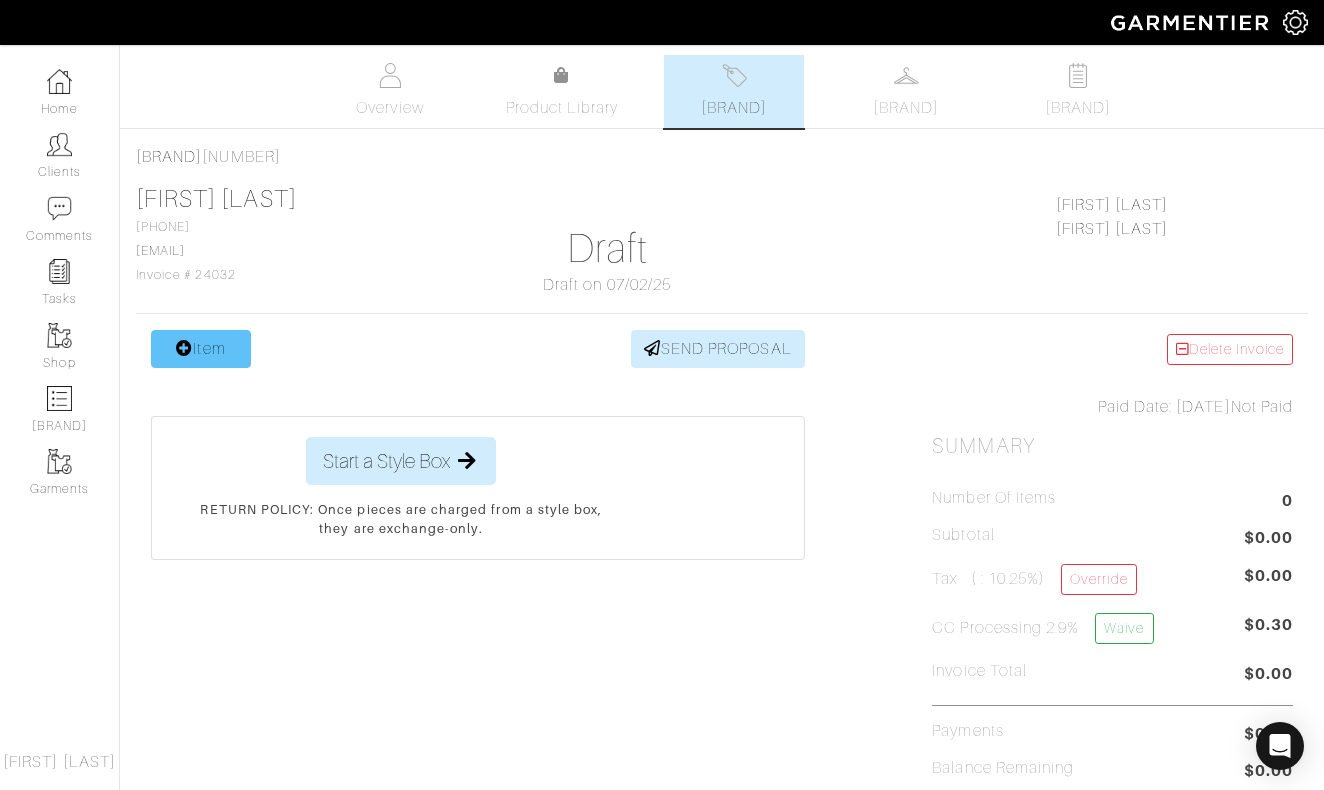 click on "Item" at bounding box center (201, 349) 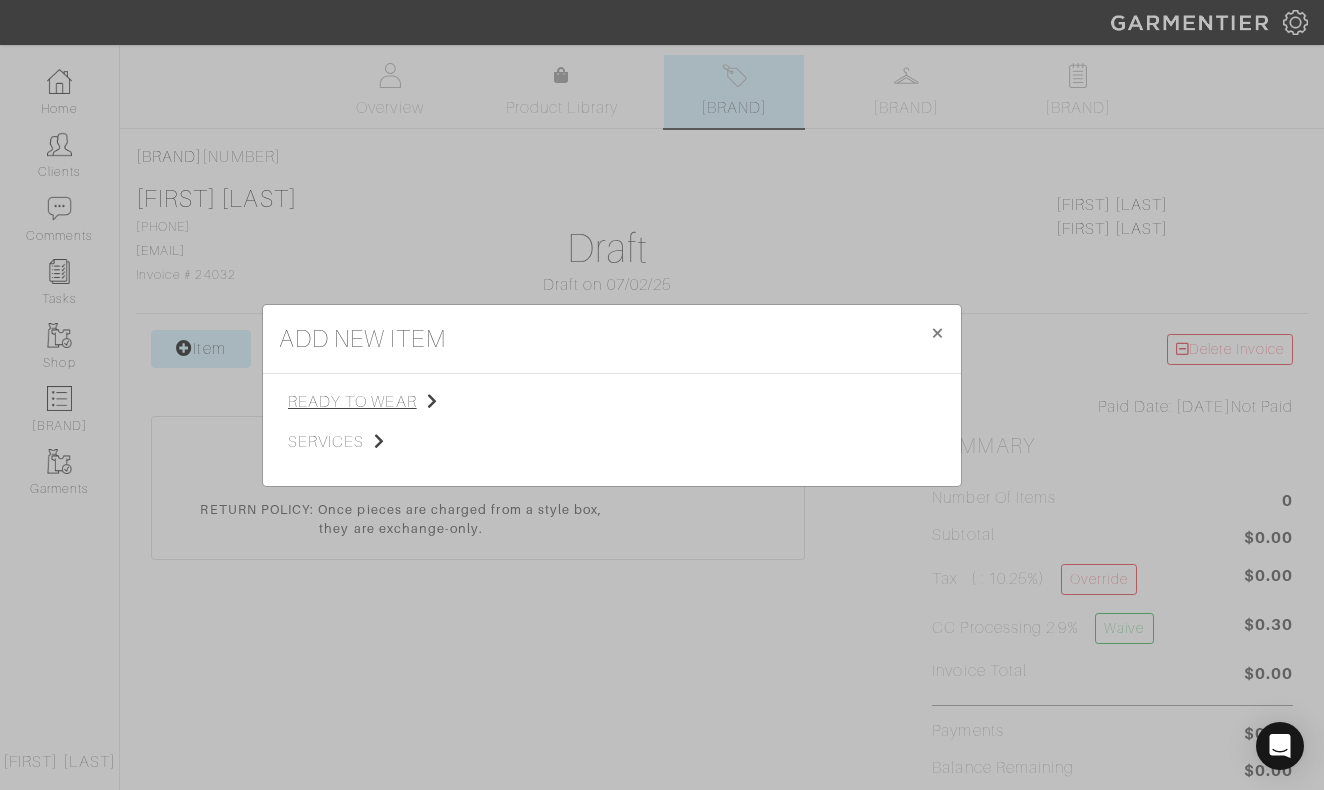 click on "ready to wear" at bounding box center [388, 402] 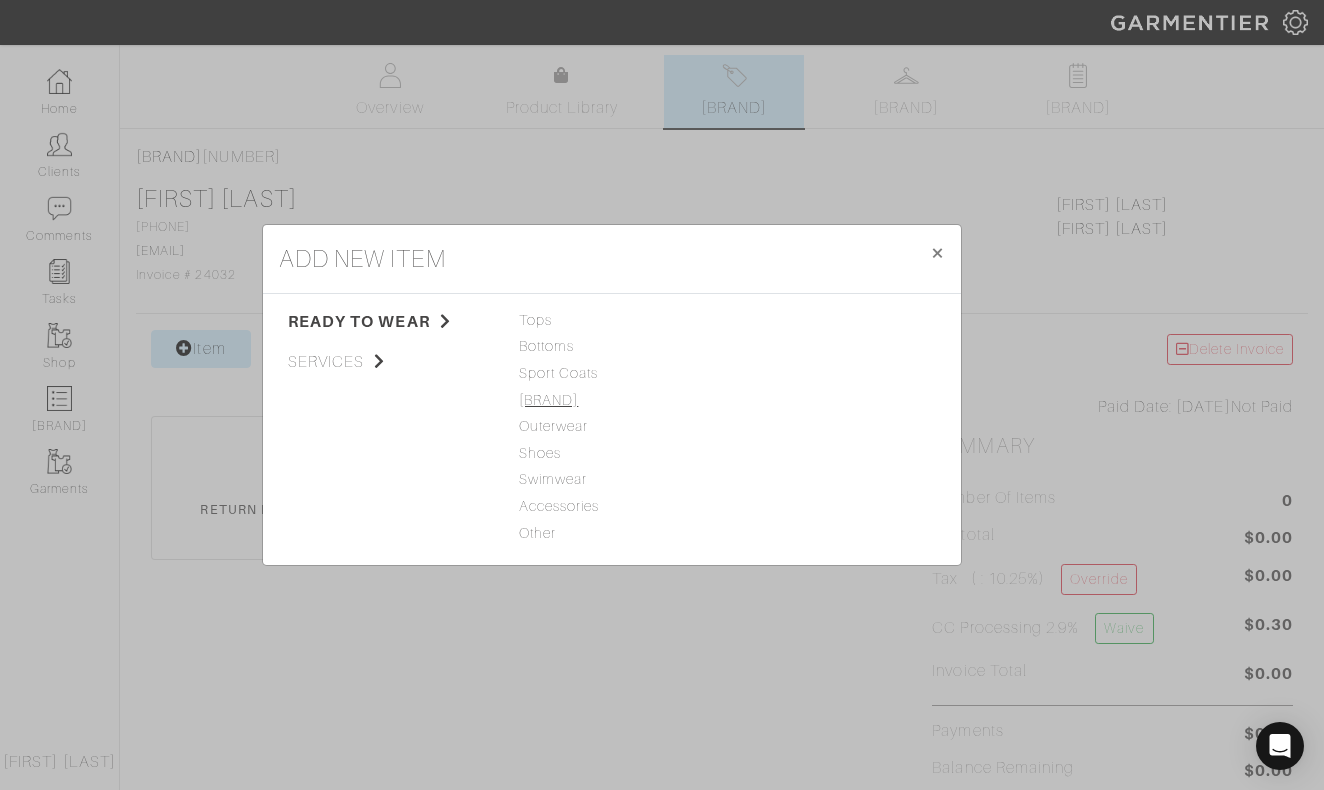 click on "Suiting" at bounding box center (612, 401) 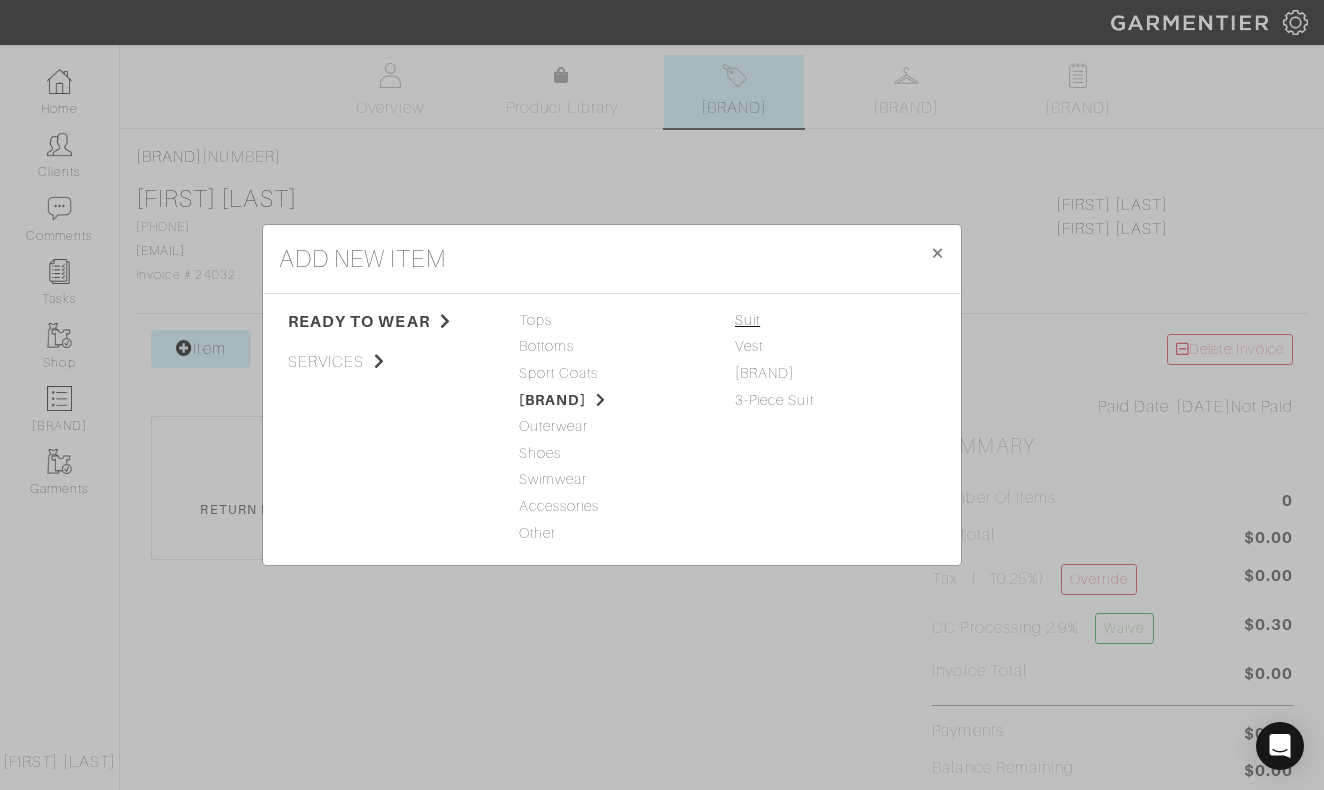 click on "[LAST]" at bounding box center (747, 320) 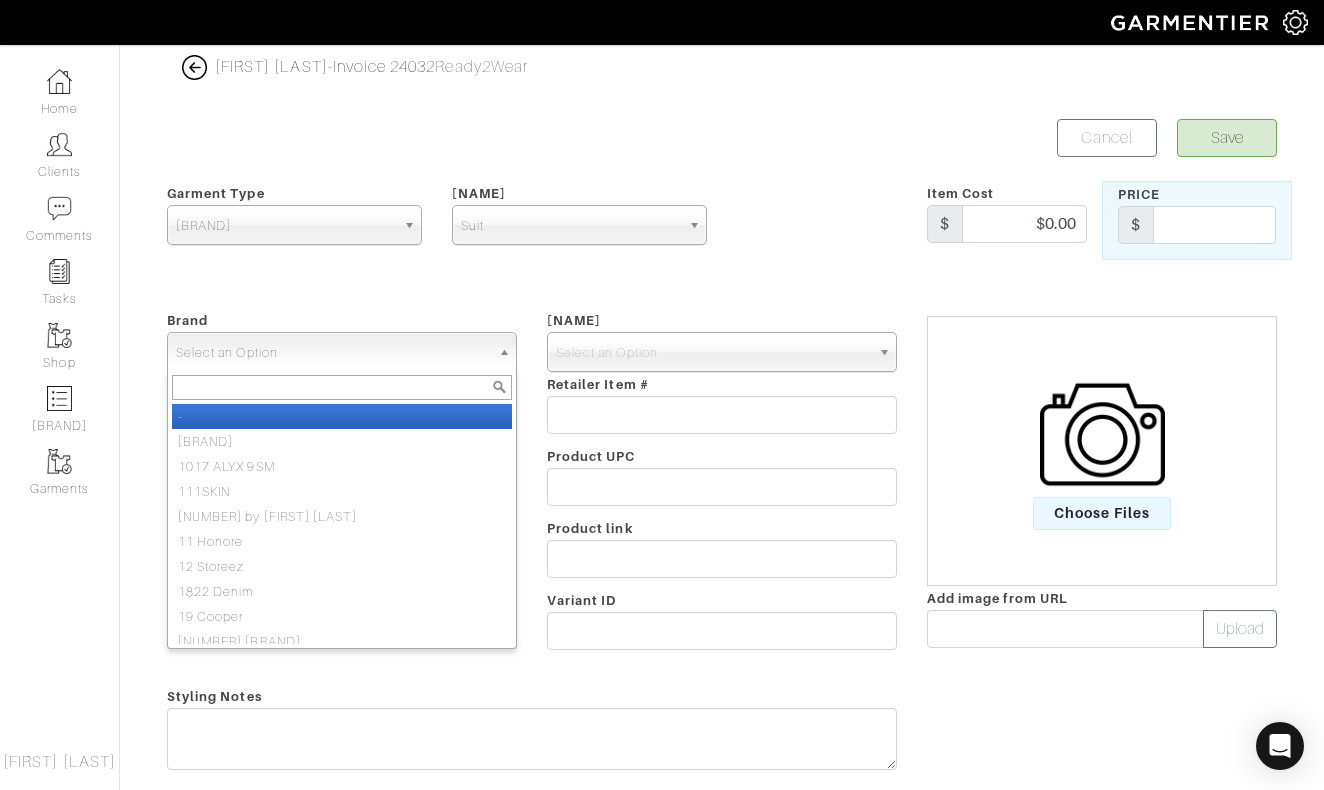 click on "Select an Option" at bounding box center [333, 353] 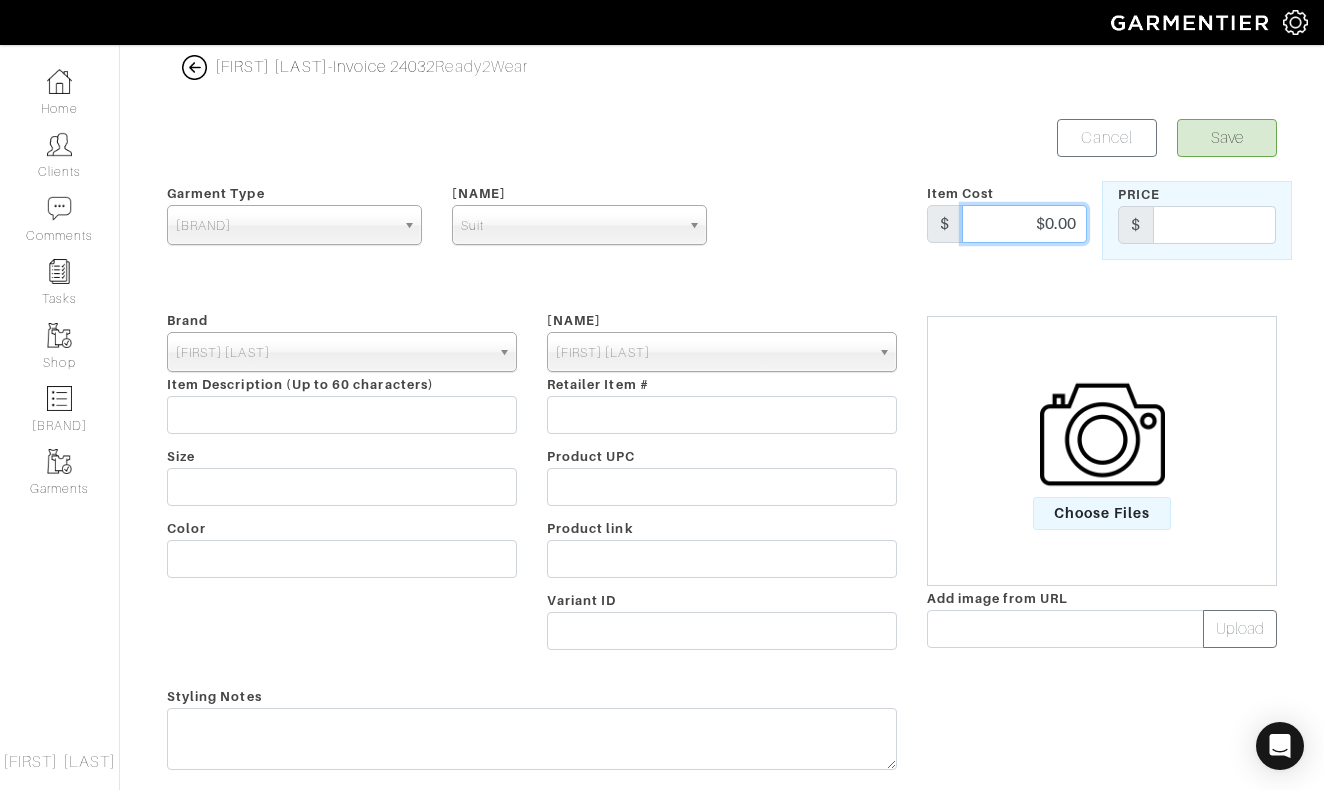 drag, startPoint x: 1030, startPoint y: 225, endPoint x: 1096, endPoint y: 225, distance: 66 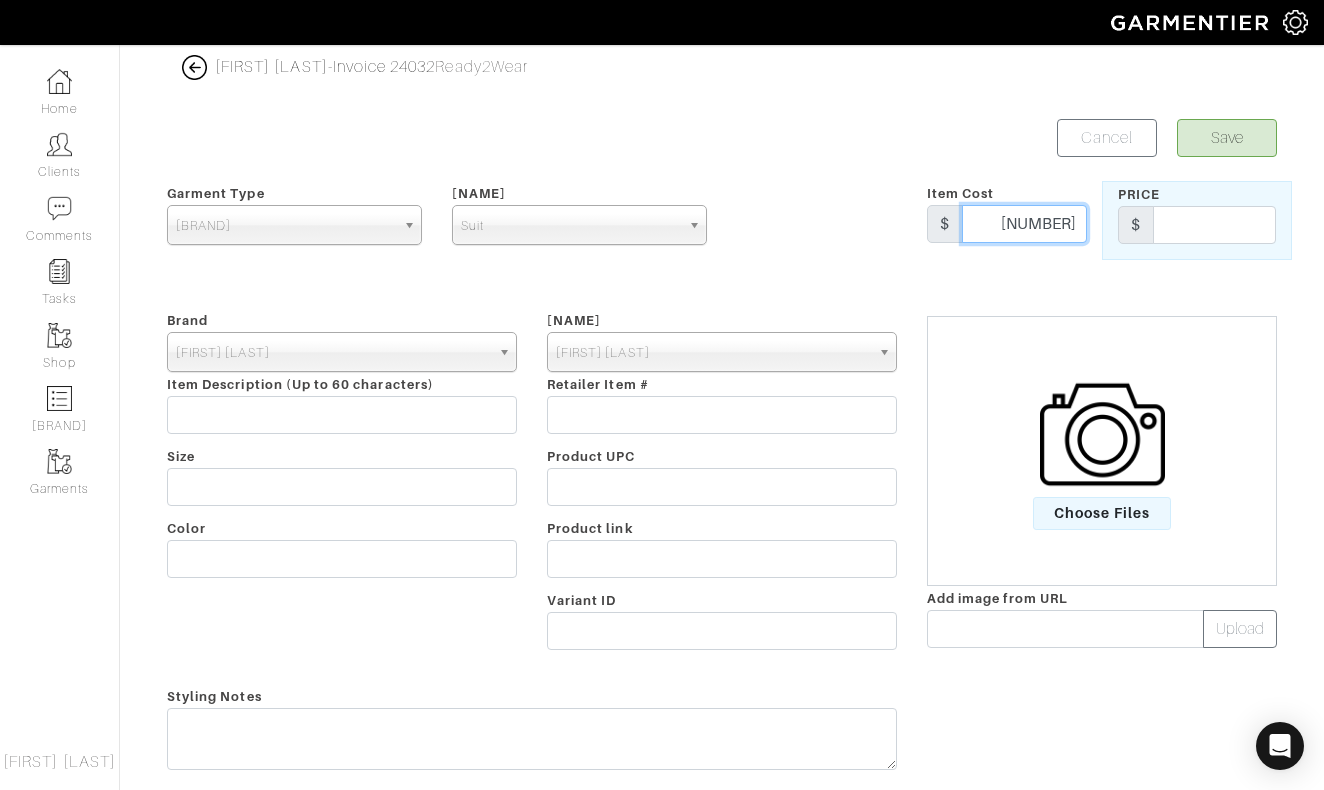 type on "2290" 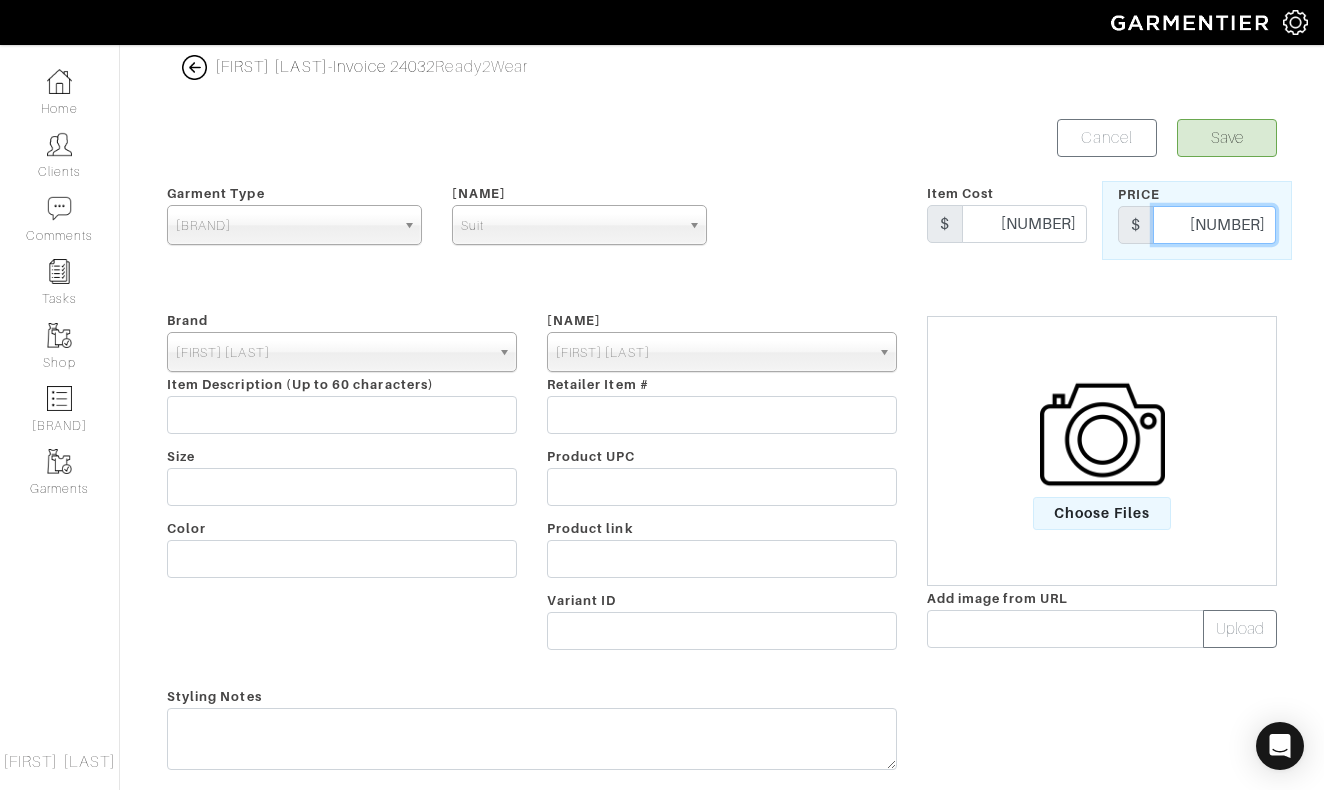 type on "2290" 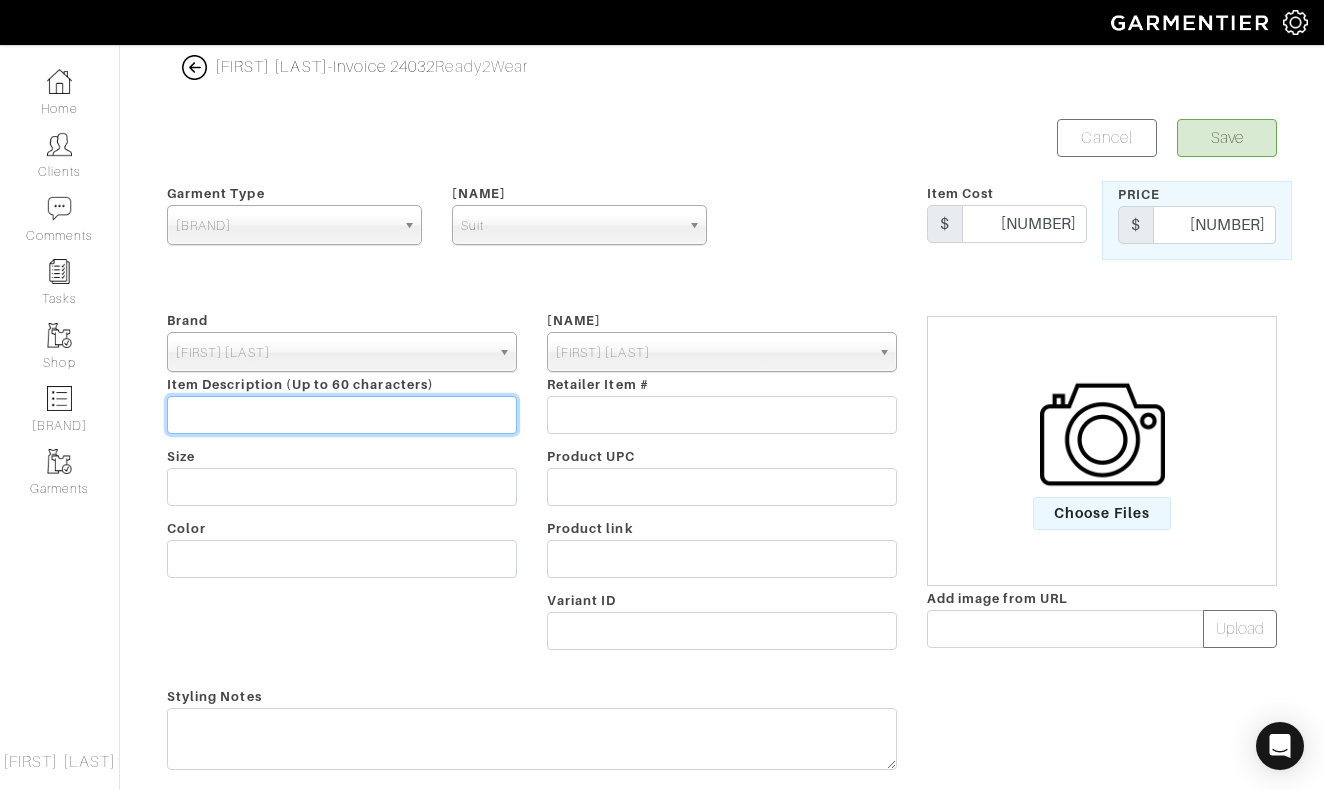 click at bounding box center (342, 415) 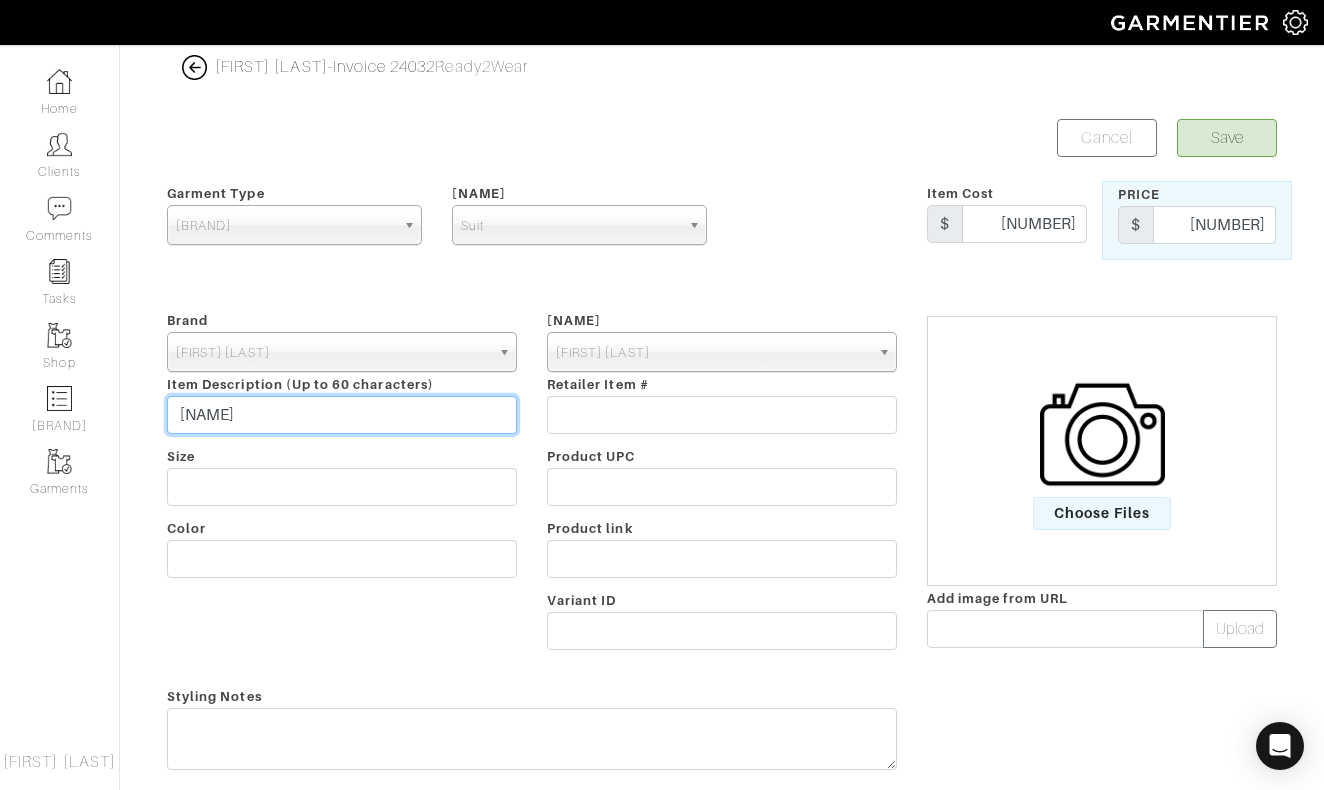 type on "Two Piece Suit" 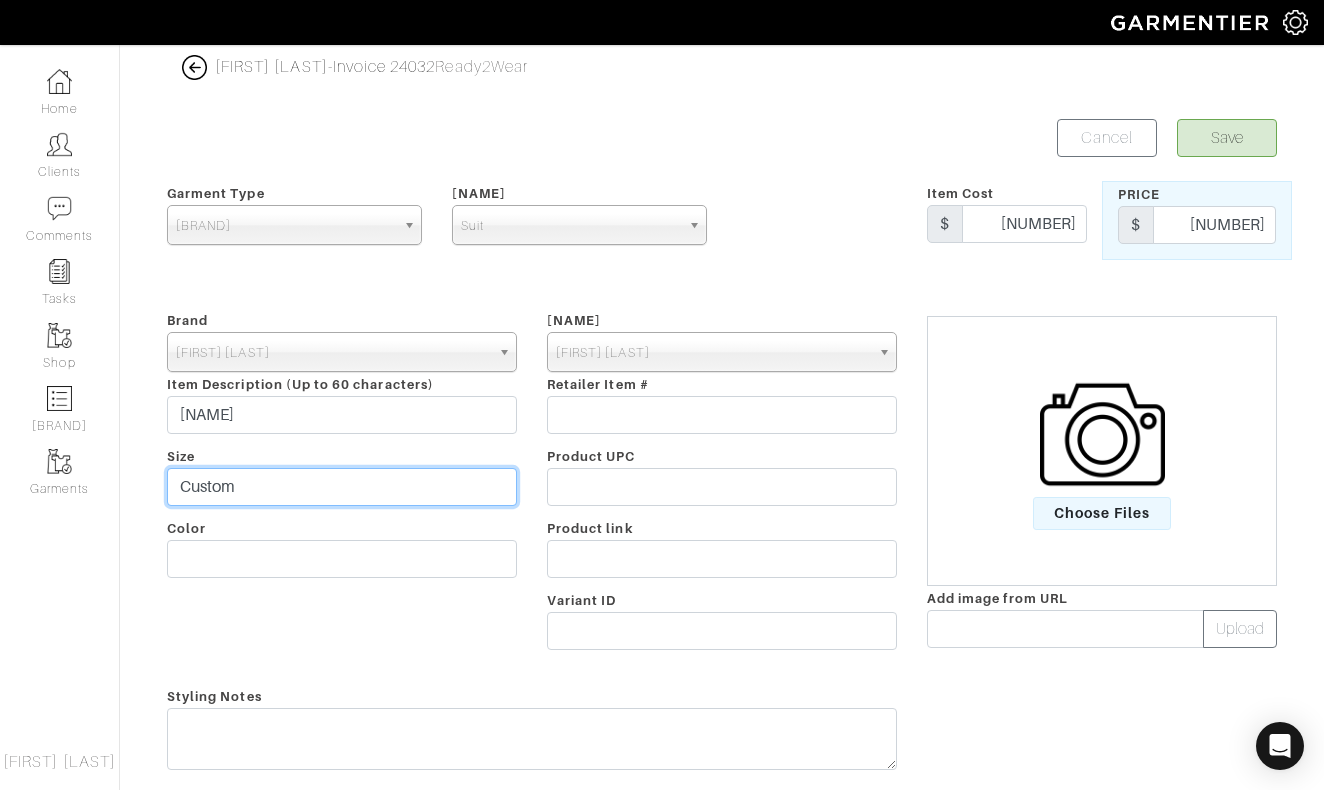 type on "Custom" 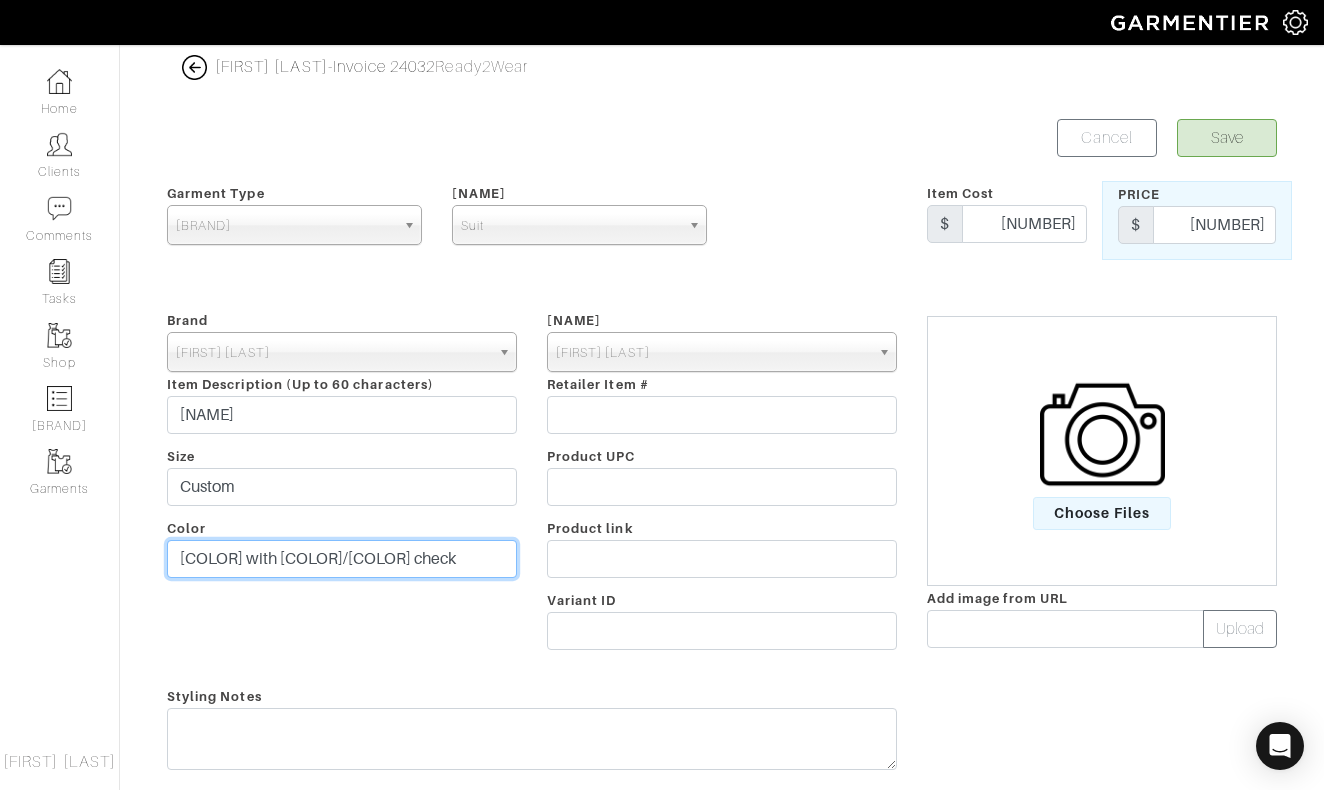 type on "Stonewashed brown with blue/sand check" 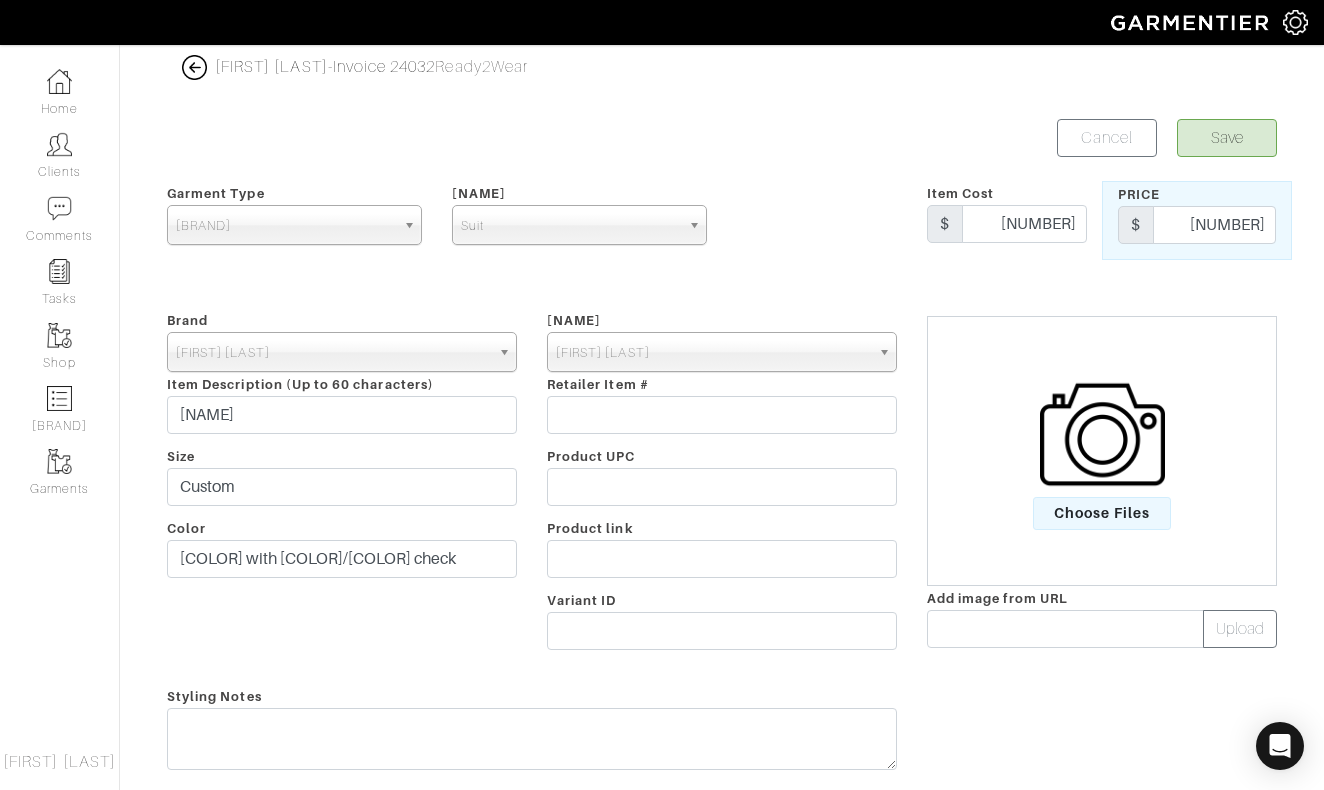 click on "Save" at bounding box center [1227, 138] 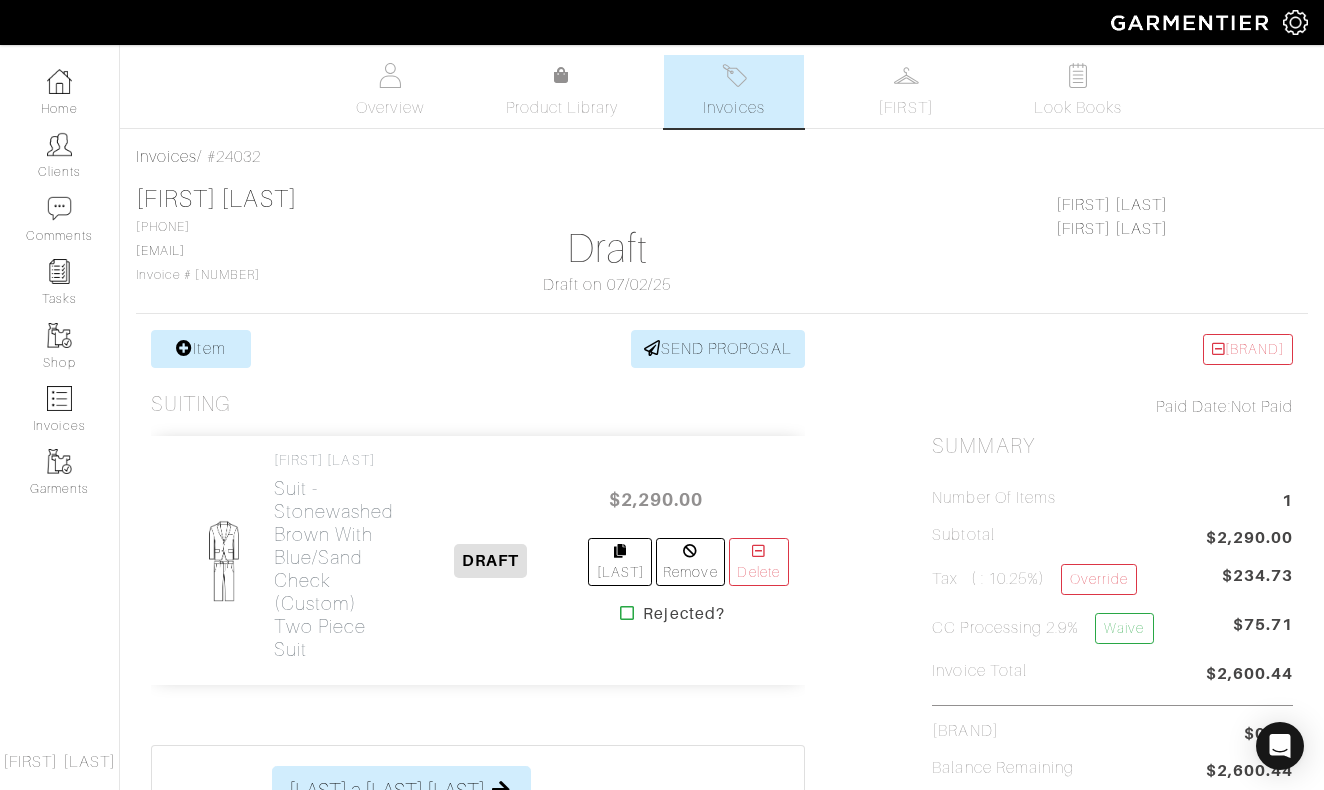 scroll, scrollTop: 0, scrollLeft: 0, axis: both 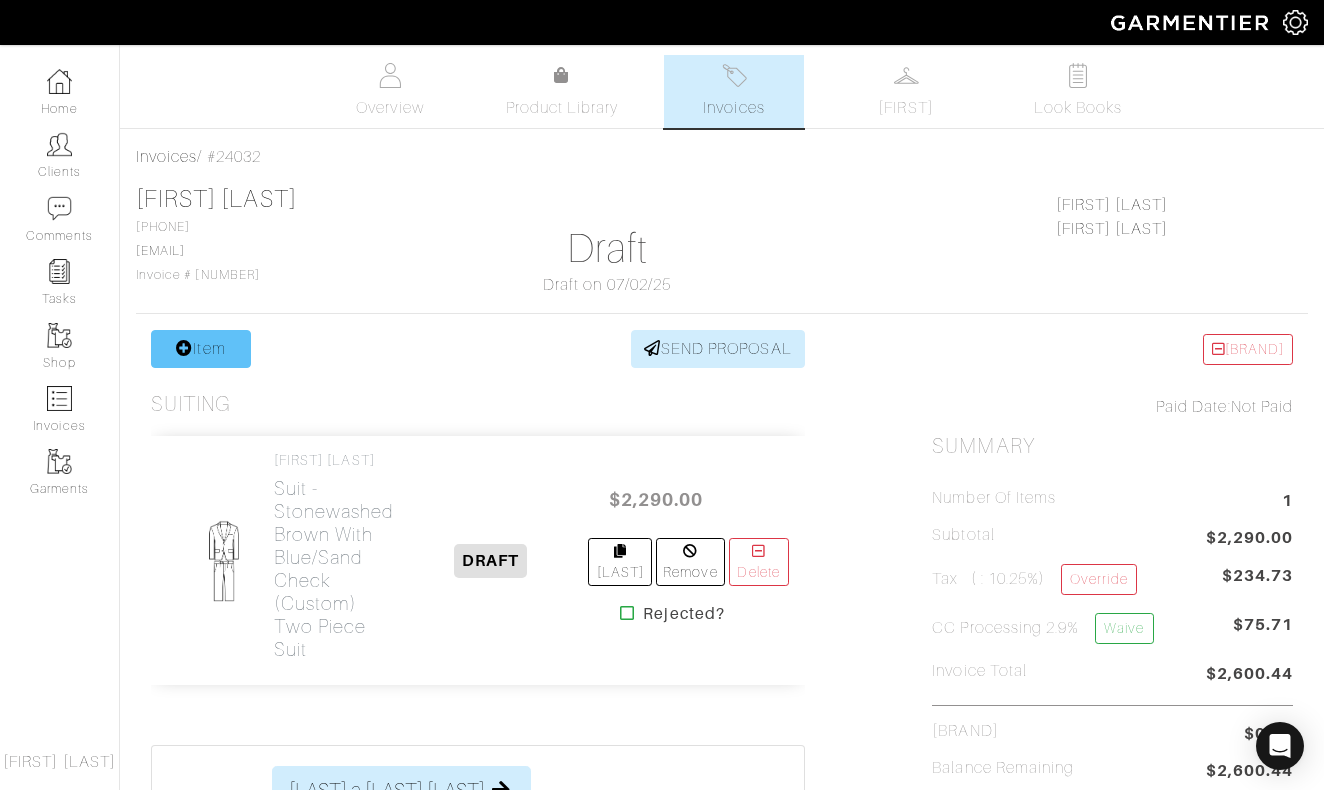 click on "Item" at bounding box center [201, 349] 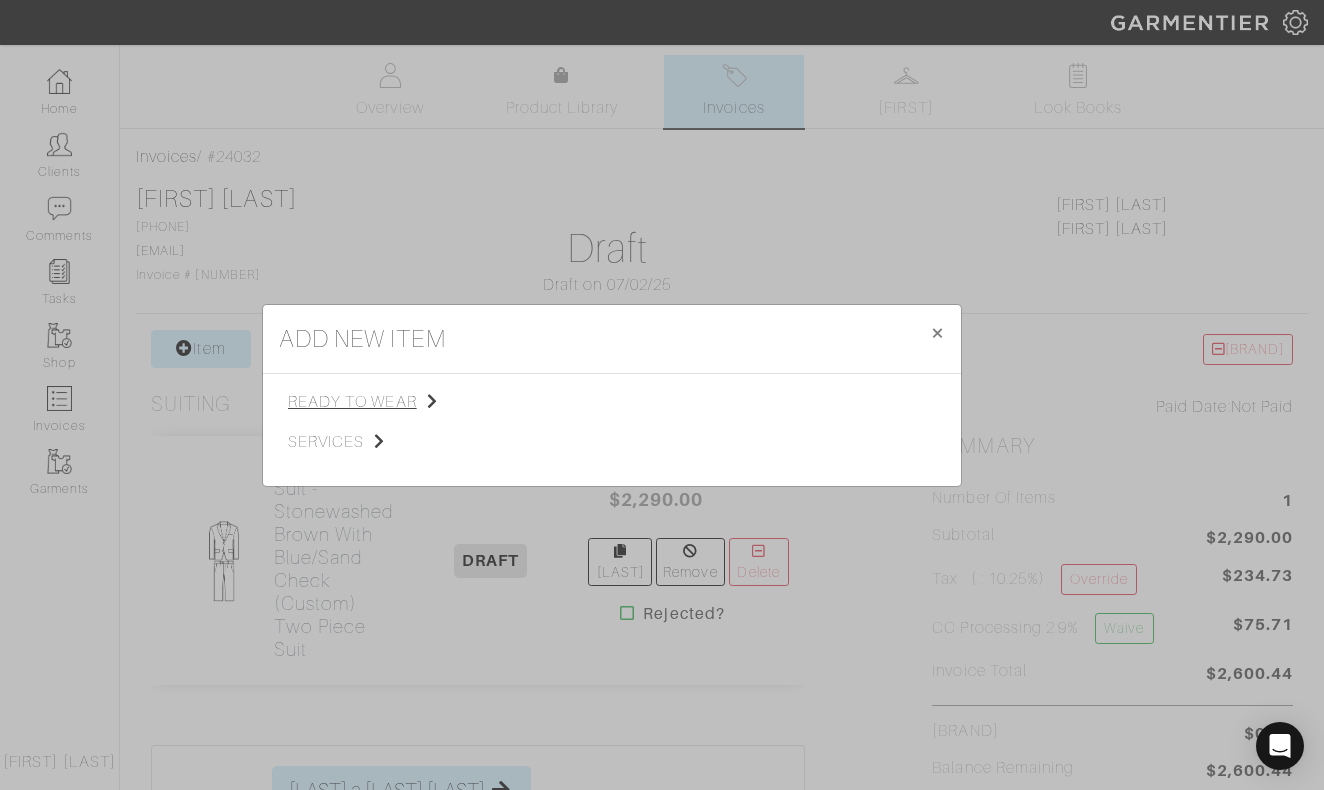 click on "ready to wear" at bounding box center (388, 402) 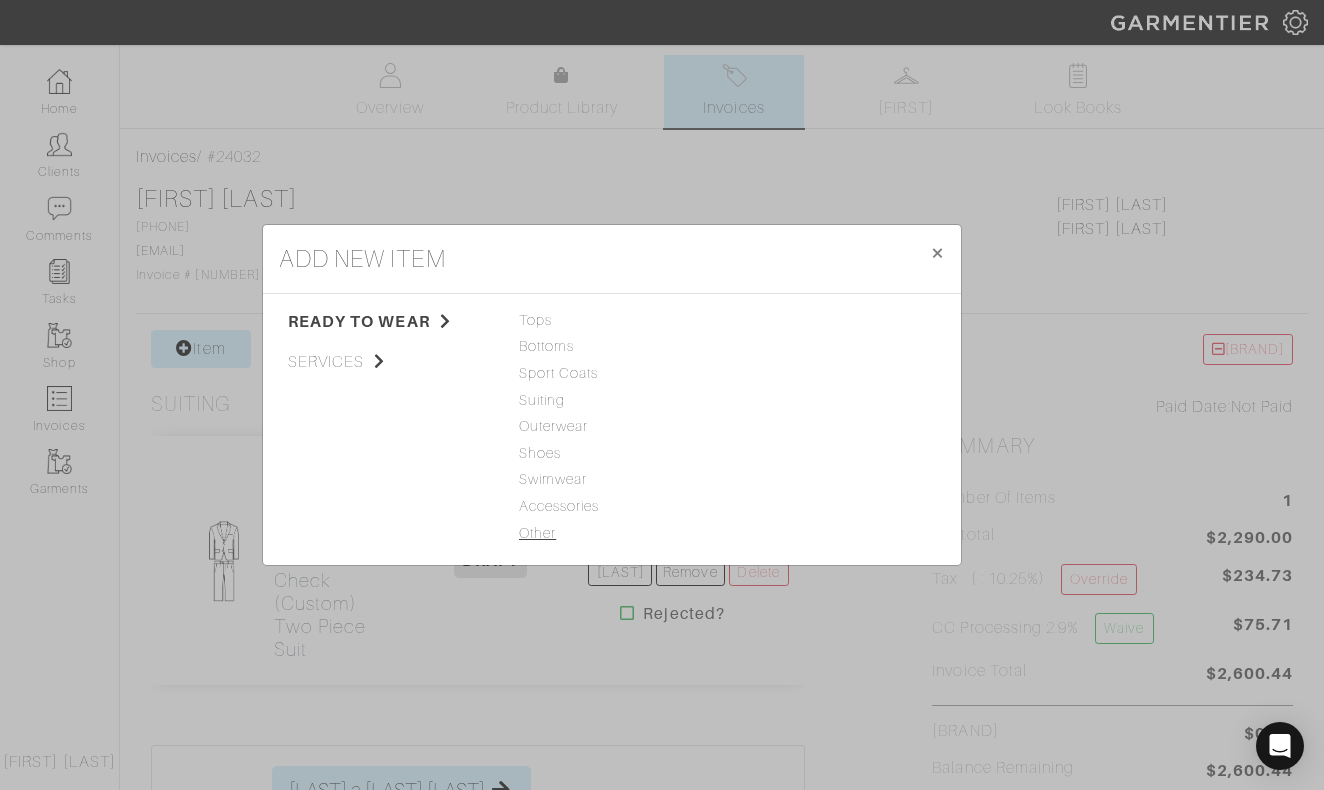 click on "Other" at bounding box center [612, 534] 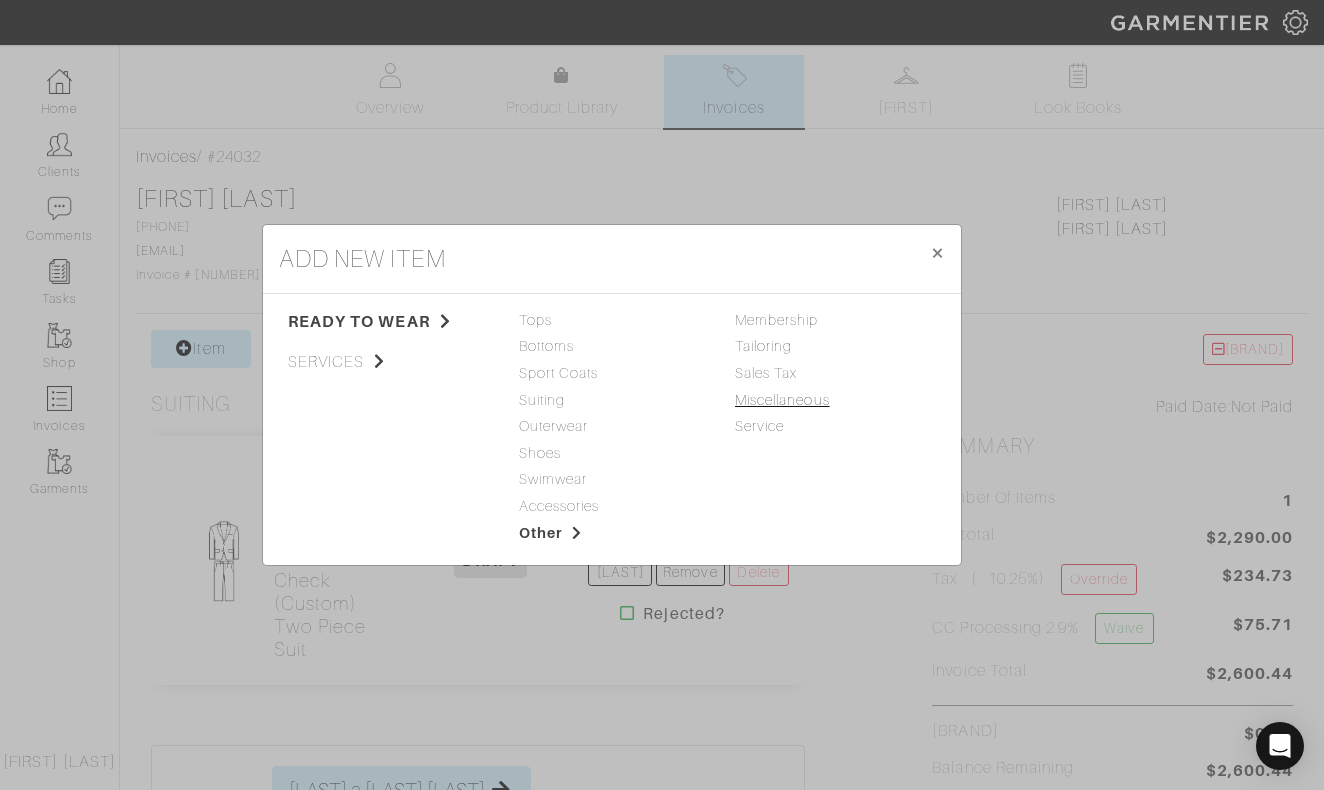 click on "Miscellaneous" at bounding box center (782, 400) 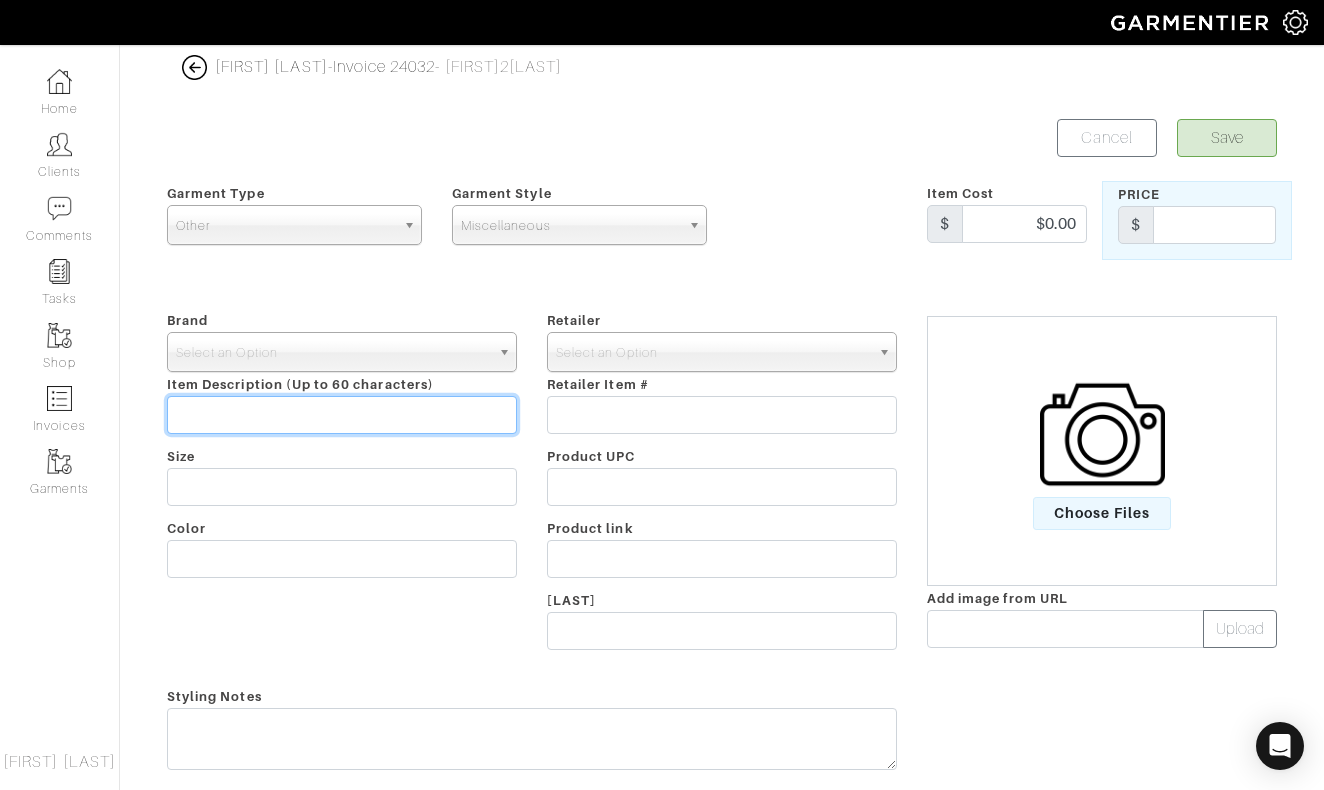 click at bounding box center [342, 415] 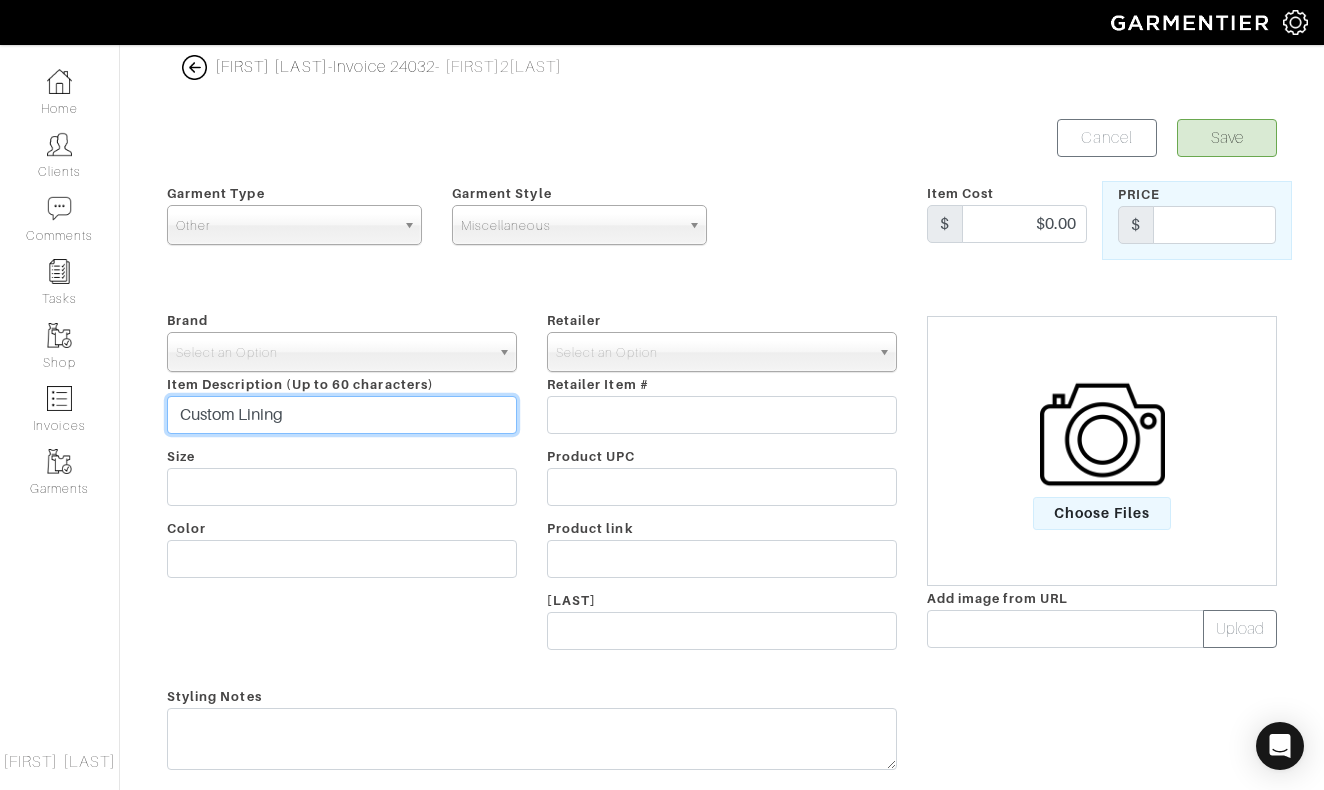 type on "Custom Lining" 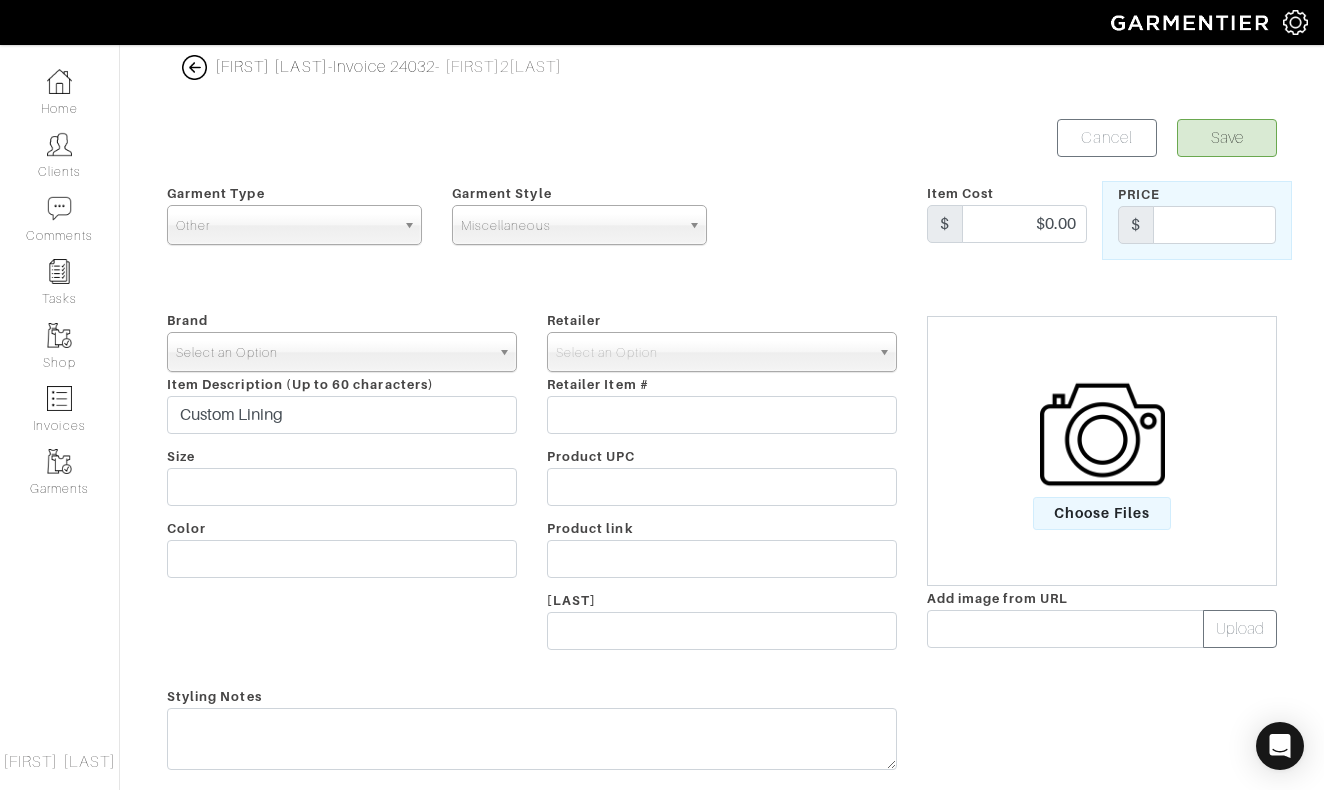 click on "Select an Option" at bounding box center [333, 353] 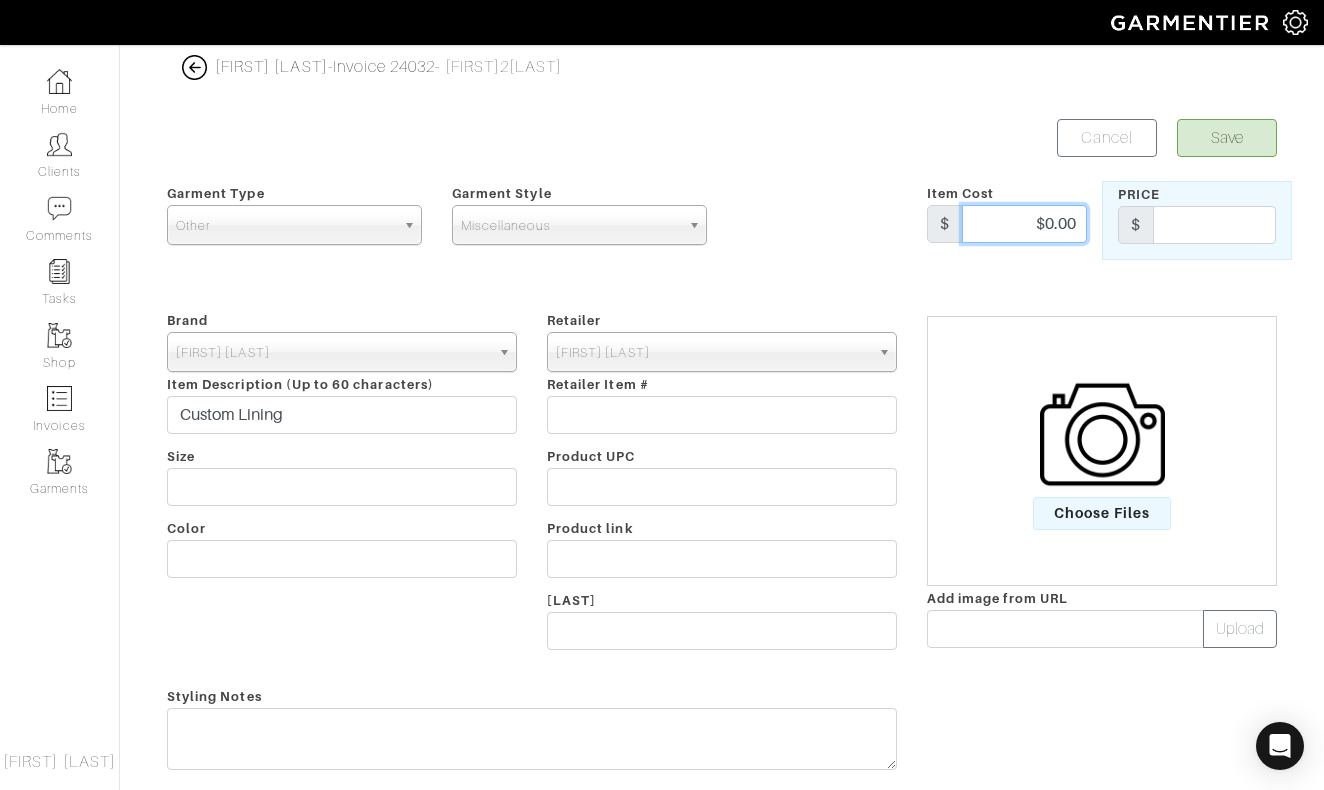 drag, startPoint x: 1030, startPoint y: 220, endPoint x: 1109, endPoint y: 220, distance: 79 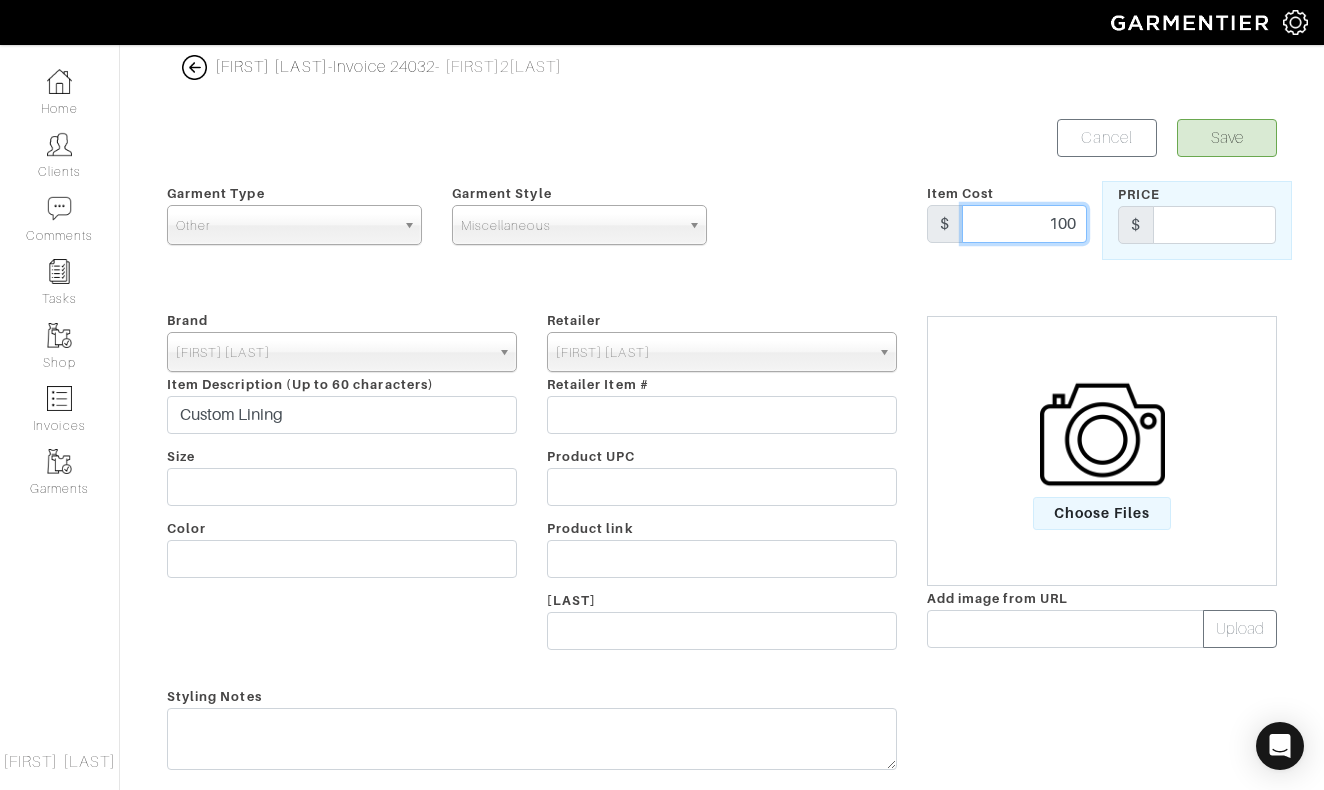 type on "100" 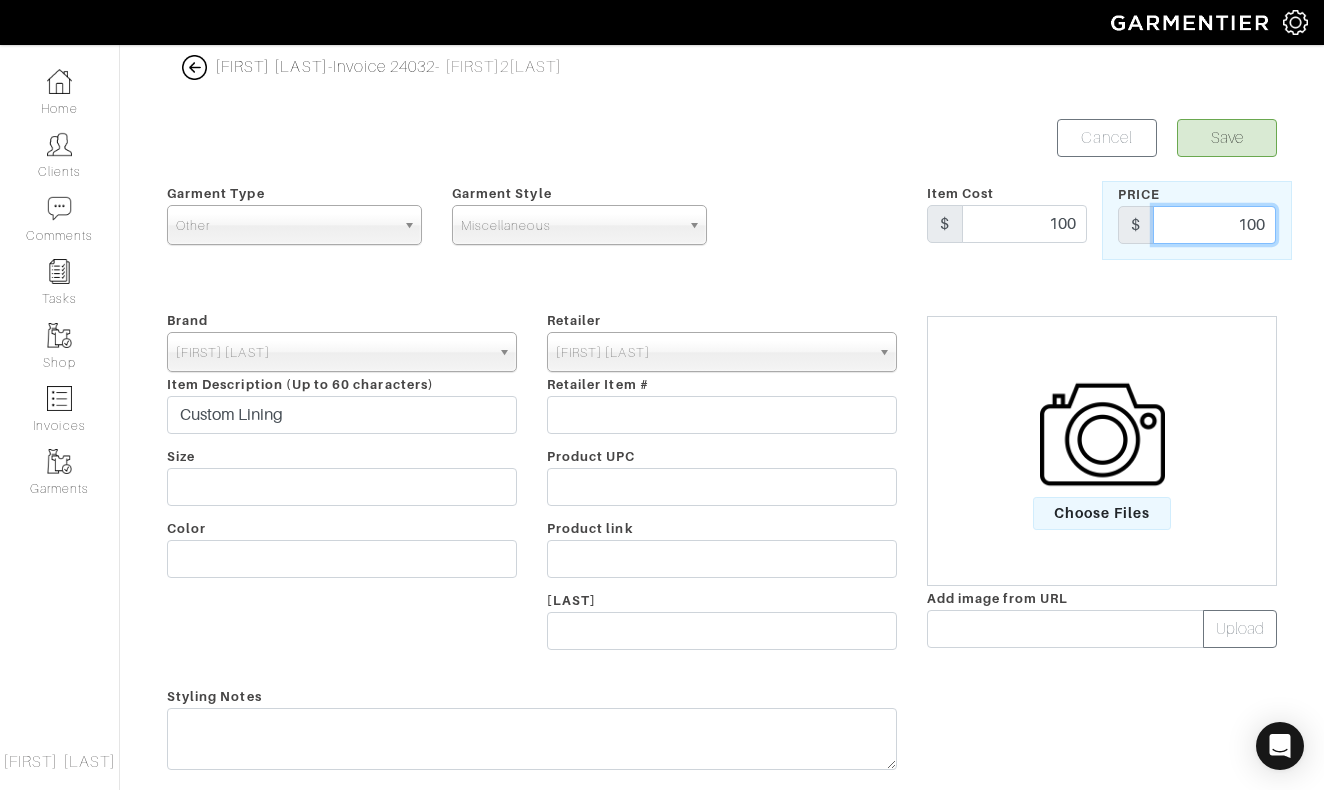 type on "100" 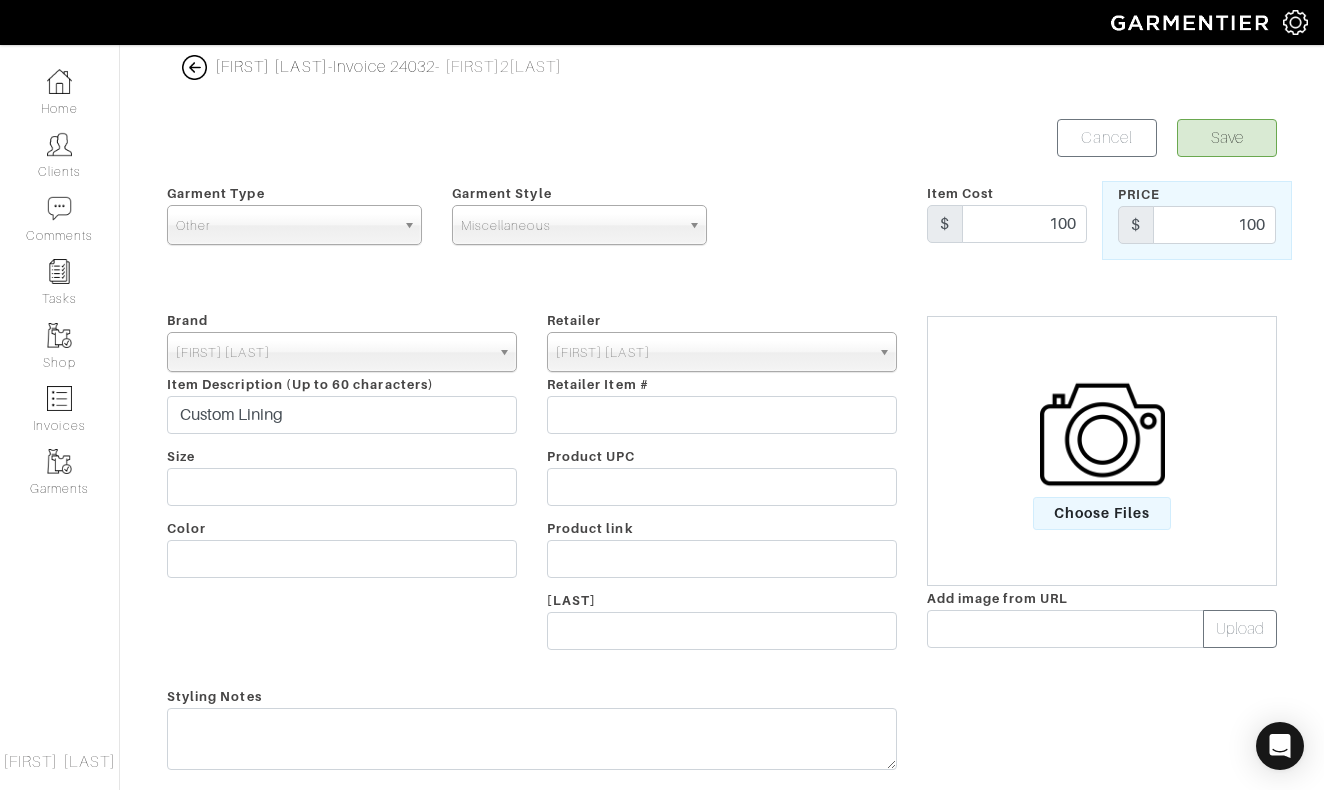 click on "Save" at bounding box center (1227, 138) 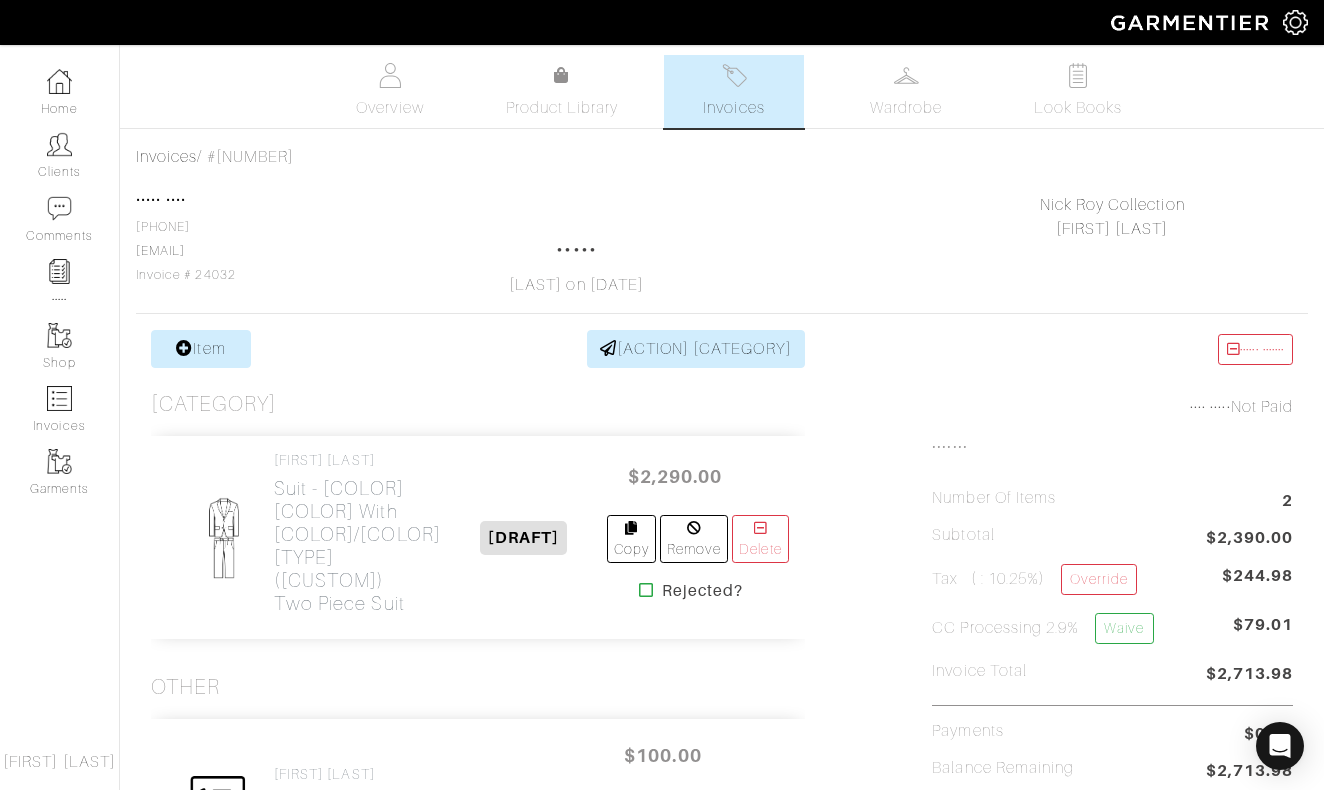 scroll, scrollTop: 0, scrollLeft: 0, axis: both 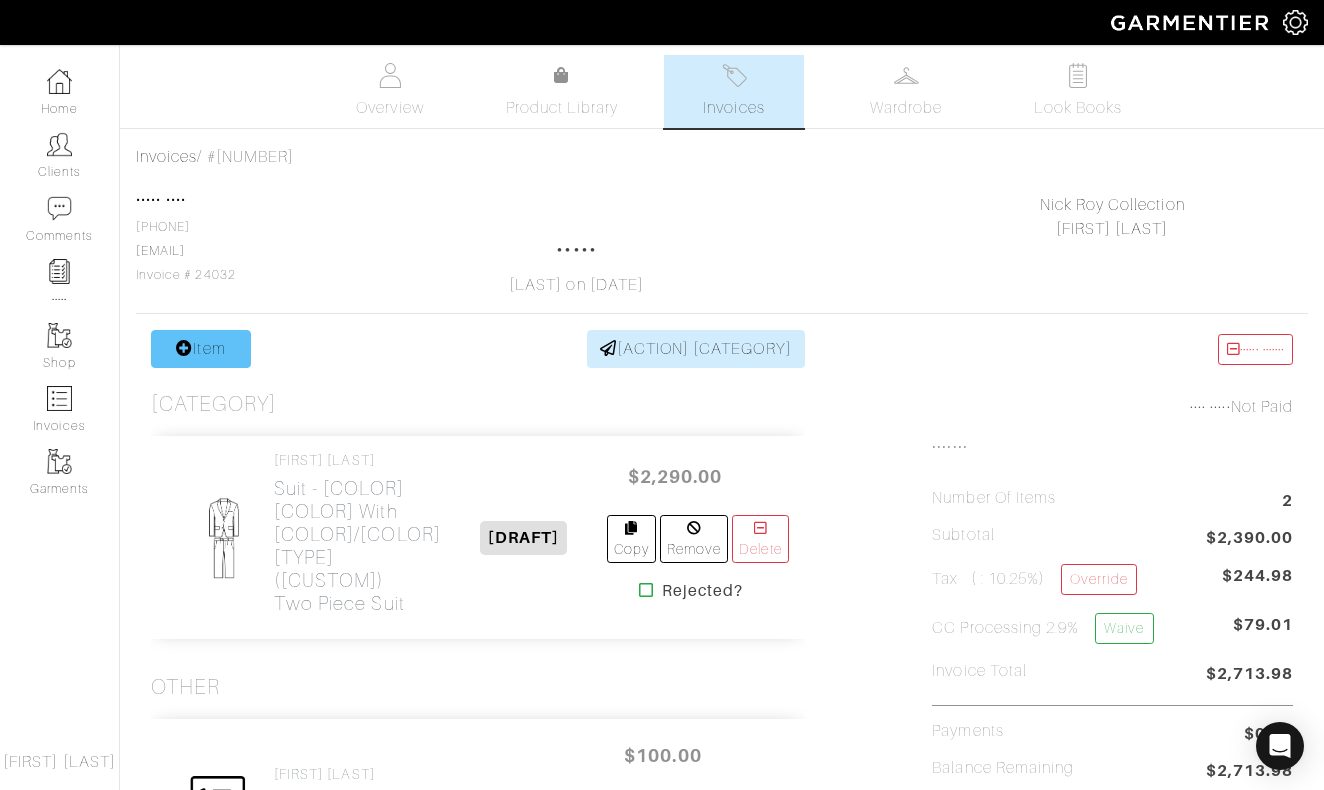 click on "Item" at bounding box center [201, 349] 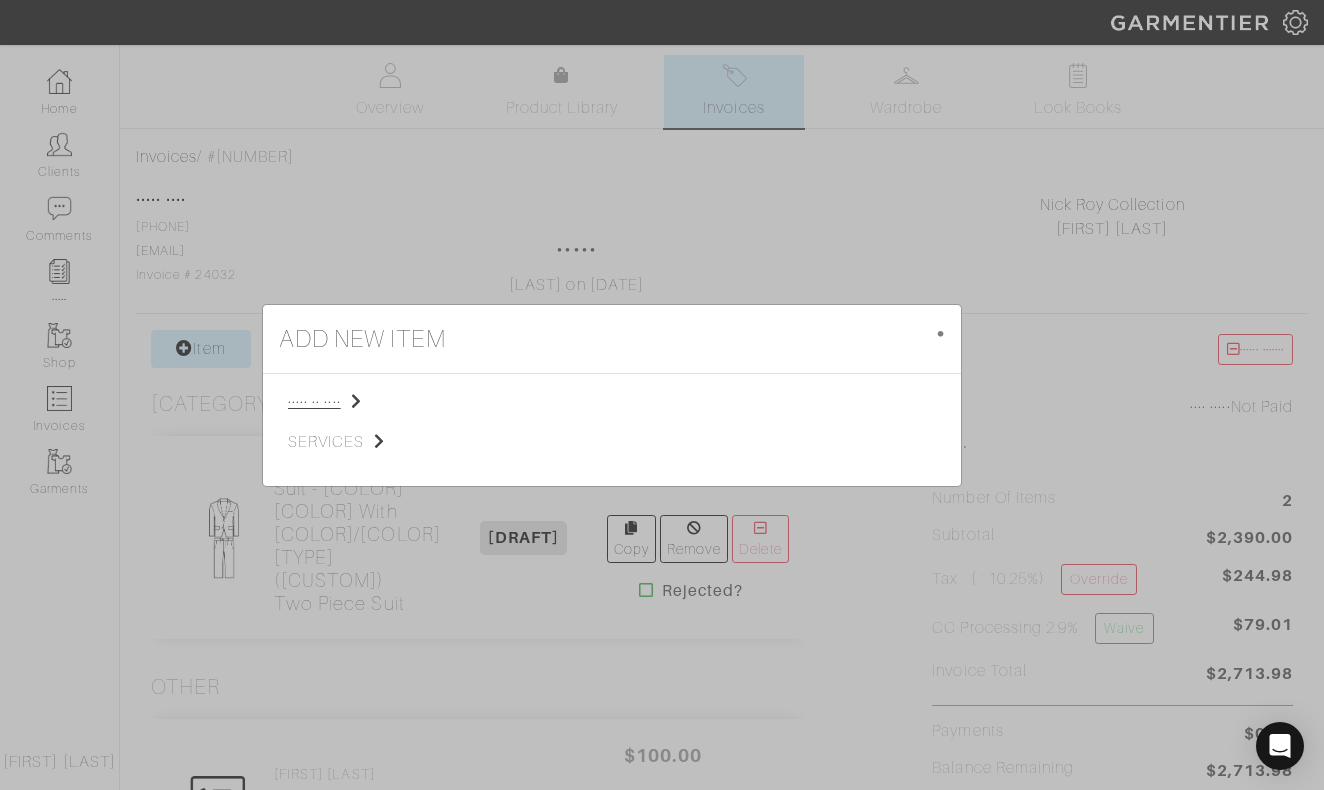click on "••••• •• ••••" at bounding box center (388, 402) 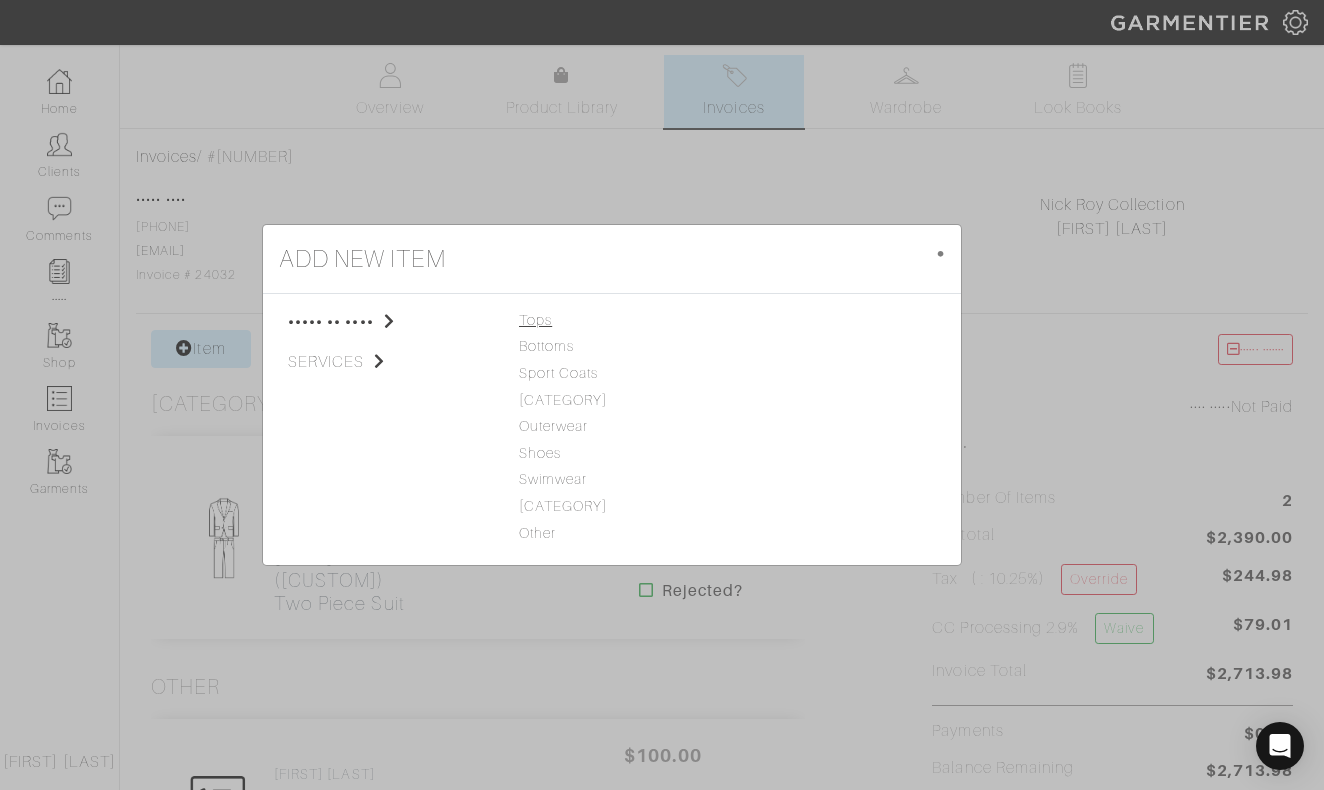click on "Tops" at bounding box center (612, 321) 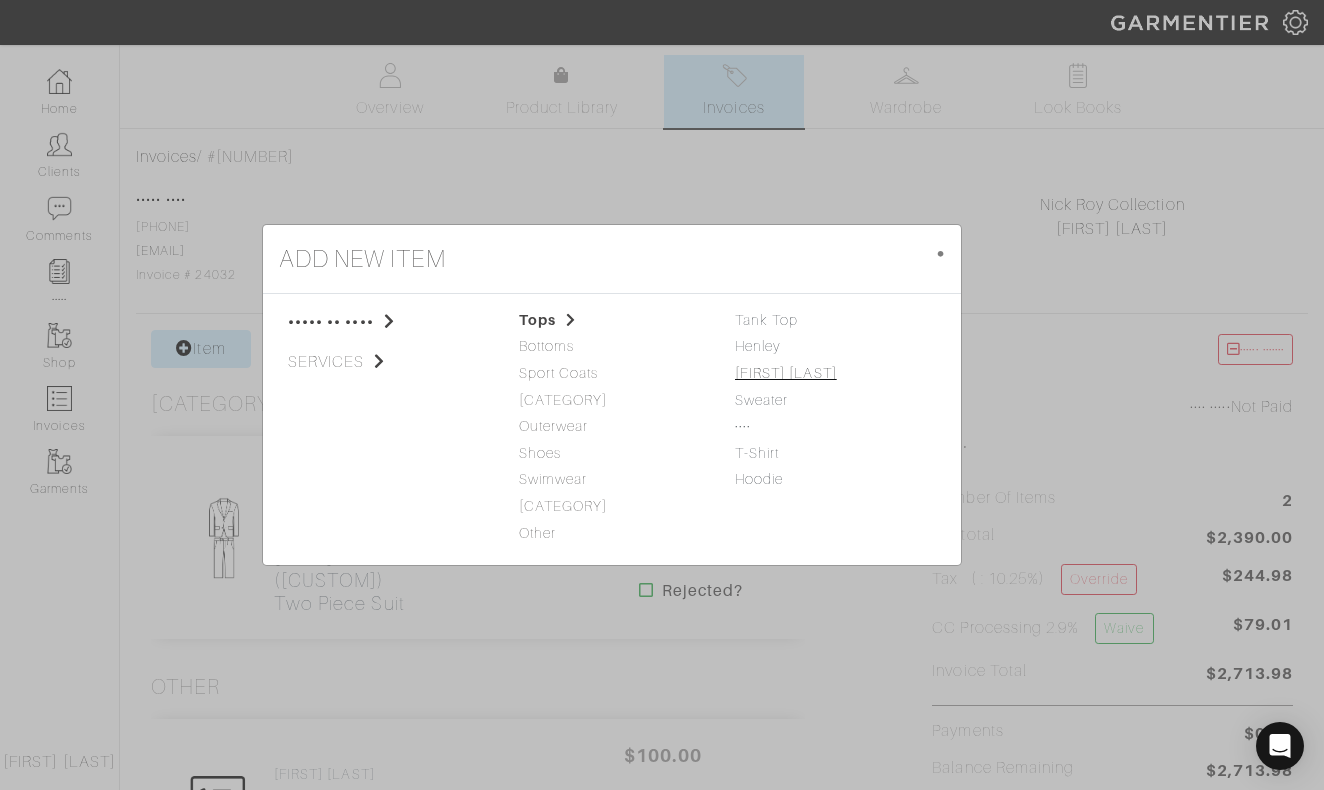 click on "[FIRST] [LAST]" at bounding box center [786, 373] 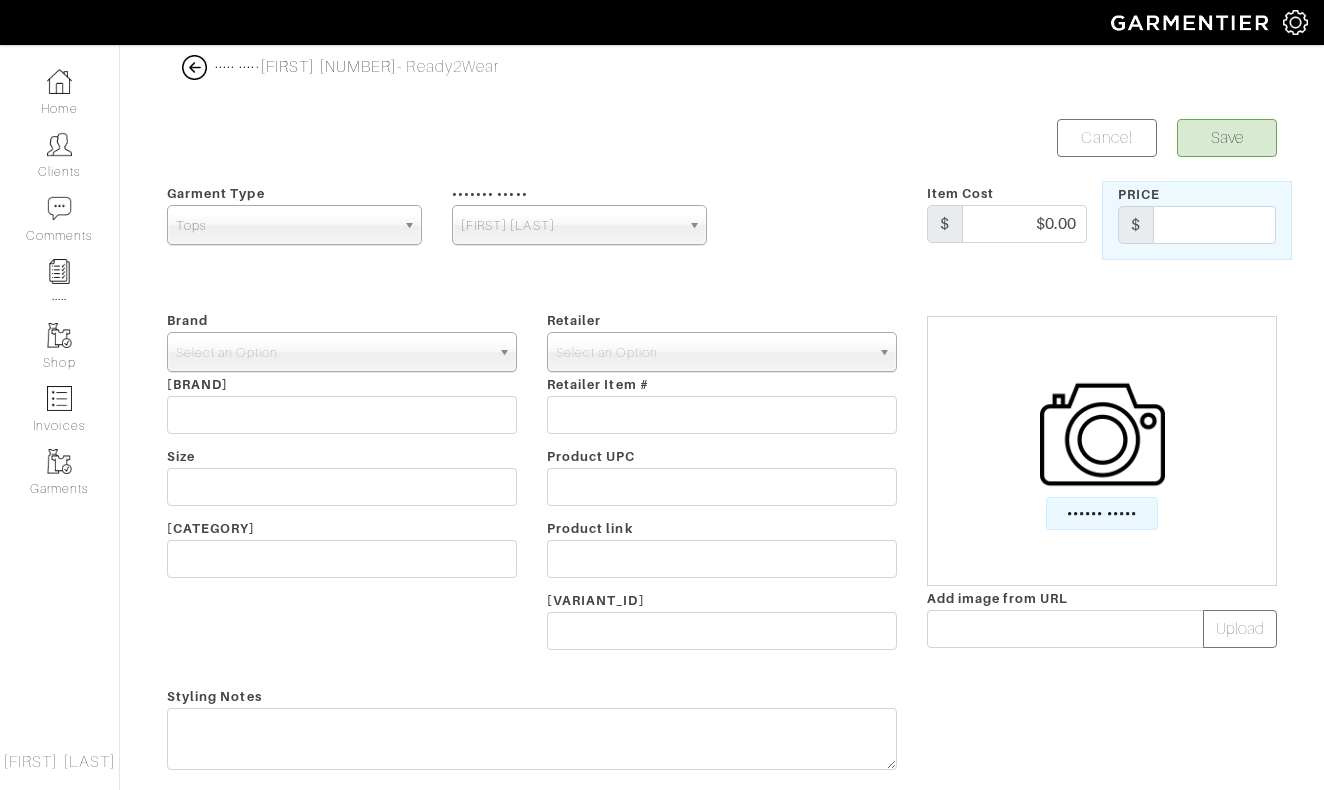 click on "••••••••
•
••••
•••• •••• •••
•••••••
•• •• ••••• •••••• ••••••
•• ••••••
•• •••••••
•••• •••••
•• ••••••
• •••••••
•••••••
•• •••••
•••• •••••••••••
•••
•• ••••
•••••
•• ••••
••• ••••••• •••
•• ••••••••
••• ••••••••
•• ••••••• •••••••
••••
•••
••
•••••••
•••
••• ••••••• ••••
•••••••
••••
•••••••
• ••••• •••• •• •••••
• ••••••••
• ••• ••• •••••••
•••••
••
•••••••
• ••• ••••
• ••••• •••••••
••• ••
•••••
•••••
••••• ••••••••••
••••••
••••••••••• • •••••
••••
••••••••
•••••
••
••• • •••
•••••
•••• •••••••
••••••••••••
•••••
••••• •• •••••
•••••••
••••••••
•••• ••••••
•••• ••••••
••• ••••
•••••••••
••••••• ••••
•••••••• •••• •••• ••• ••••••
•••••
•••••• •••
•••• ••• •••••
•••• •••••
••••••
••••• ••••••
•••
•••••
•••••
•••••••
••••••• •••••••
••••••• ••••••••
•••••••• ••••••
•••••••• ••••••
••••••
•••
•••••
•••••••
•••••
••••••• ••••" at bounding box center (722, 484) 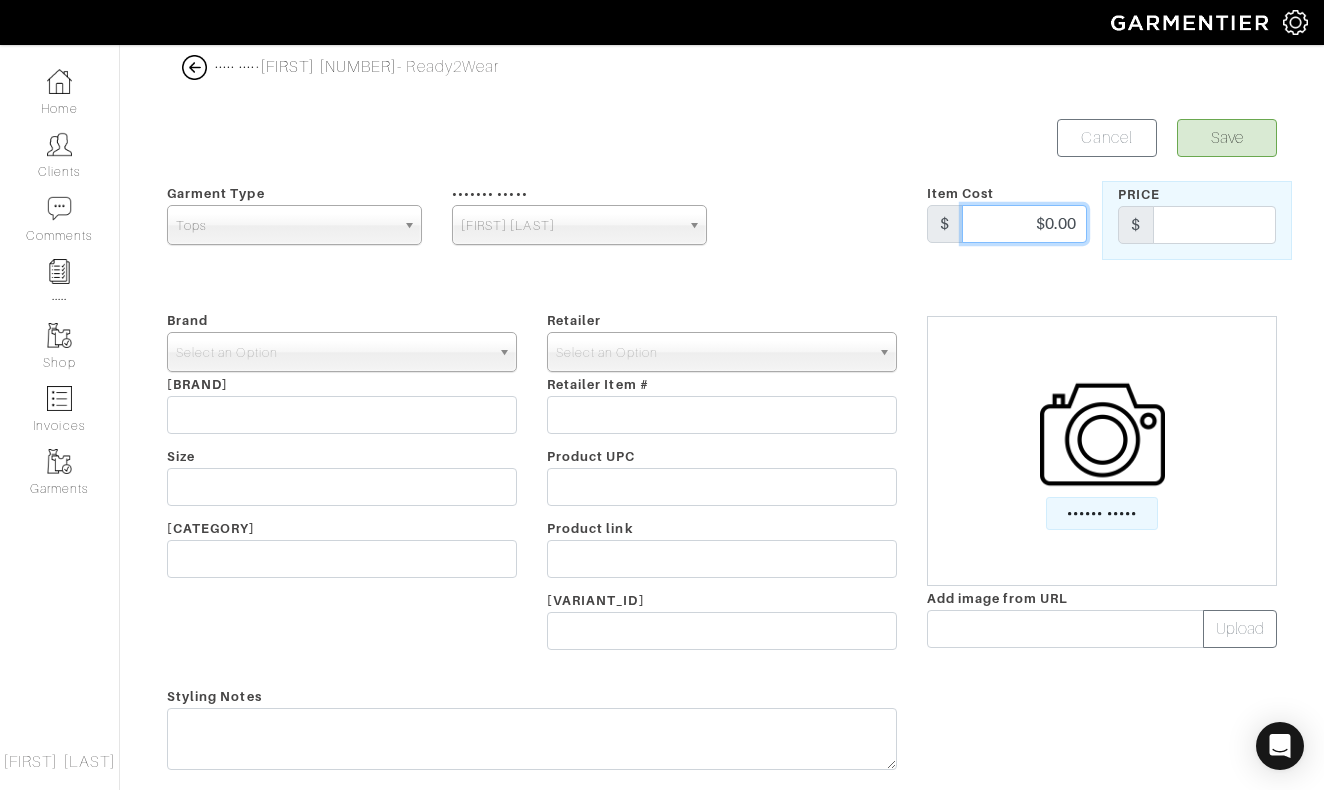 drag, startPoint x: 1020, startPoint y: 235, endPoint x: 1088, endPoint y: 235, distance: 68 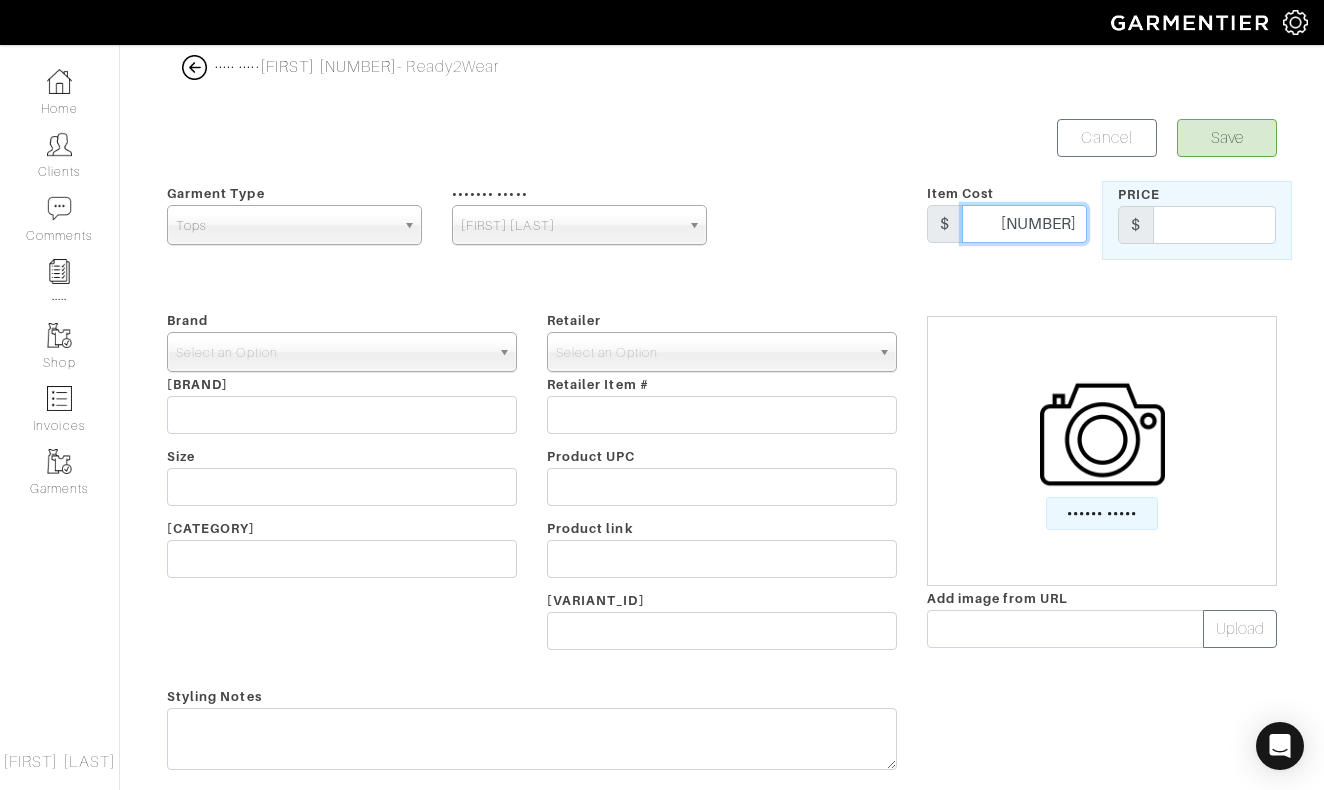 type on "[NUMBER]" 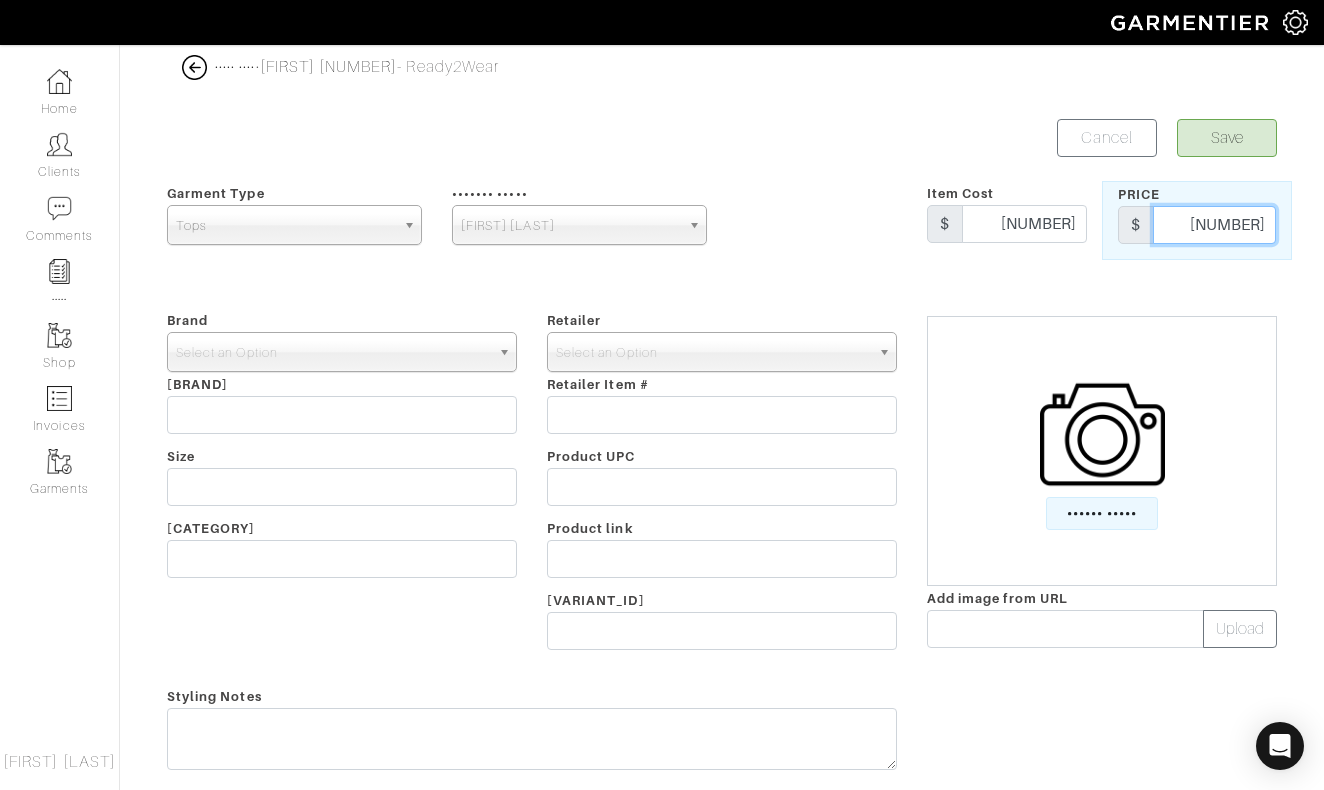 type on "[NUMBER]" 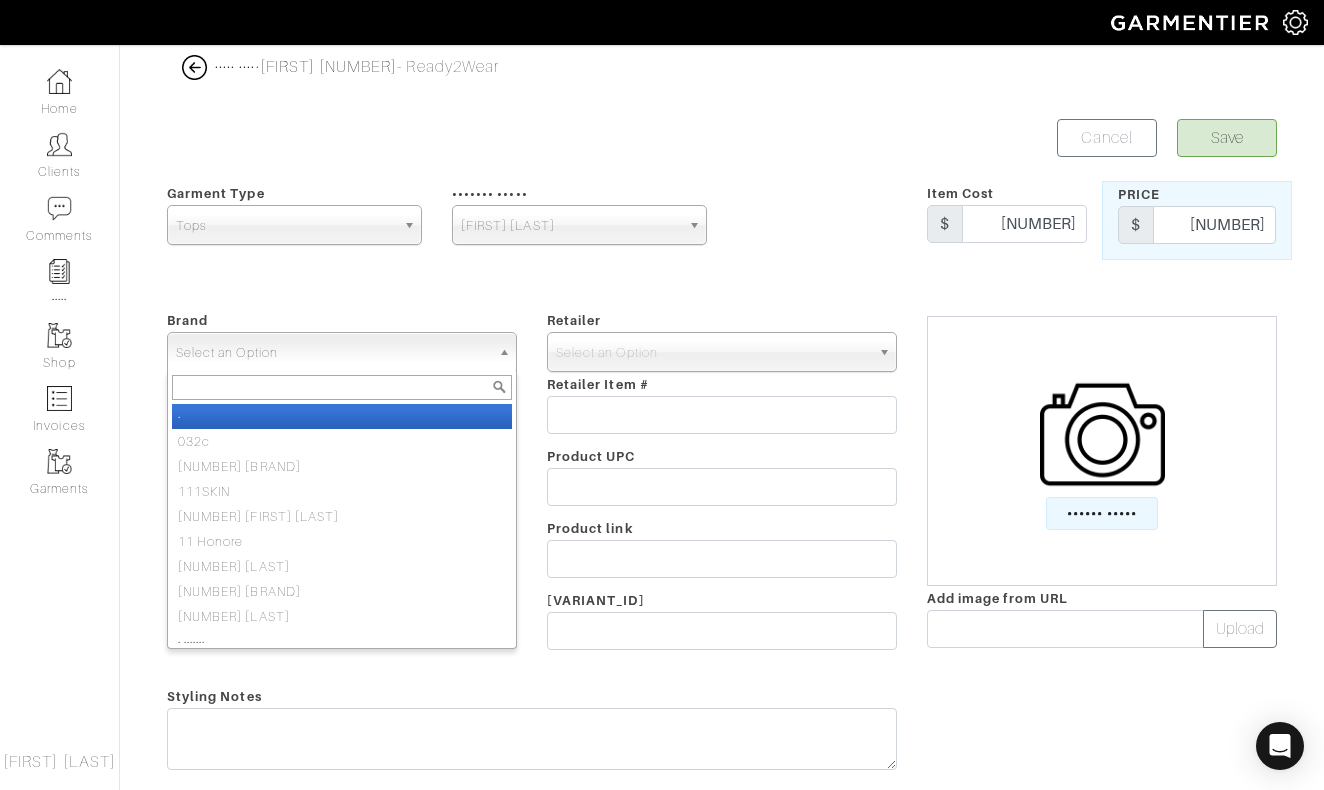 click on "Select an Option" at bounding box center (333, 353) 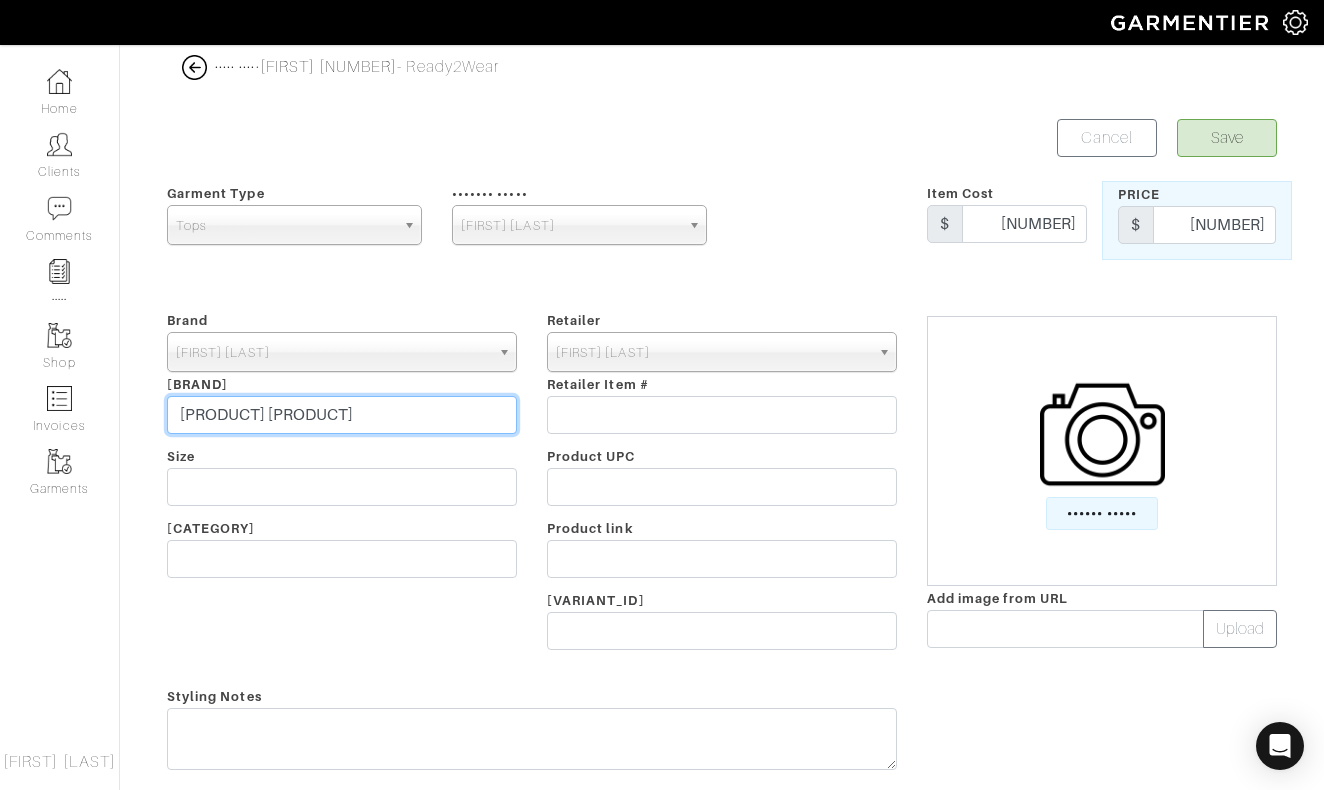 type on "[PRODUCT] [PRODUCT]" 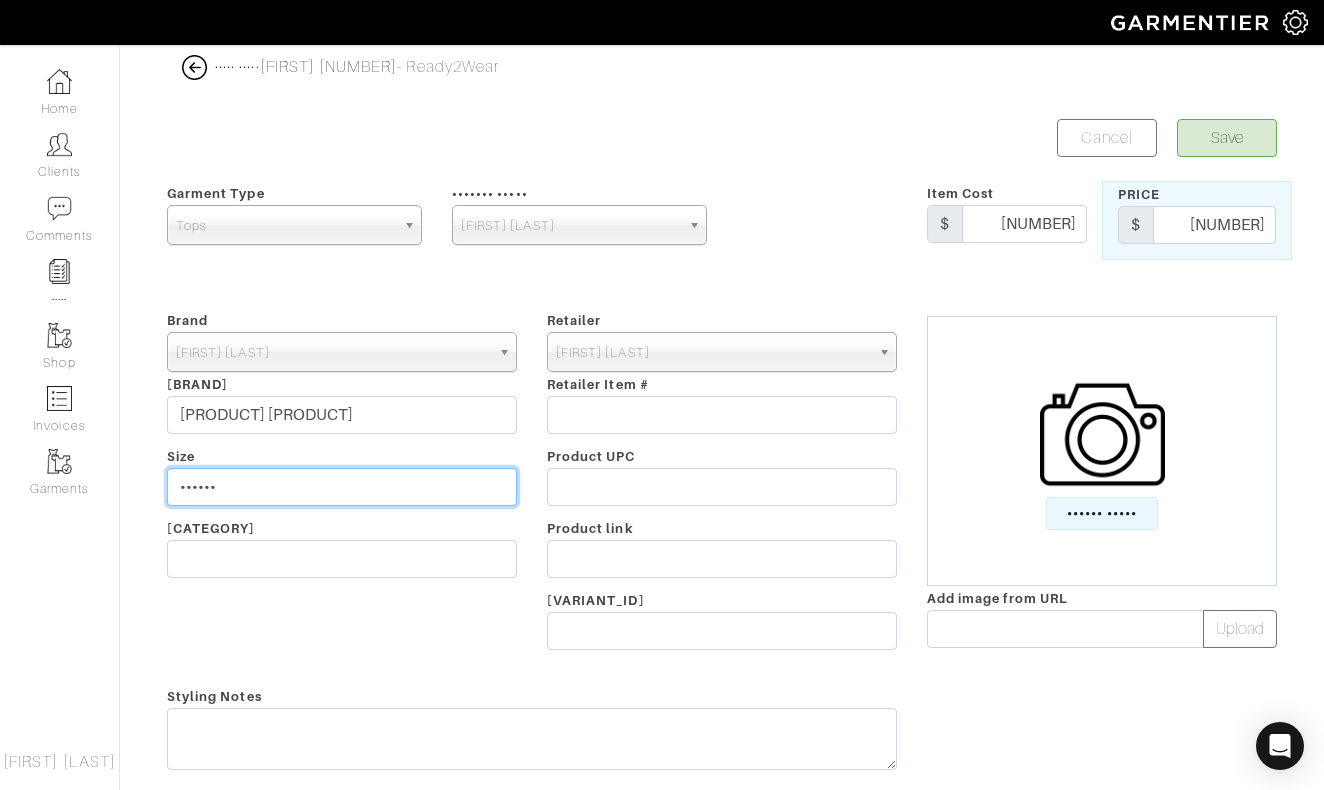 type on "••••••" 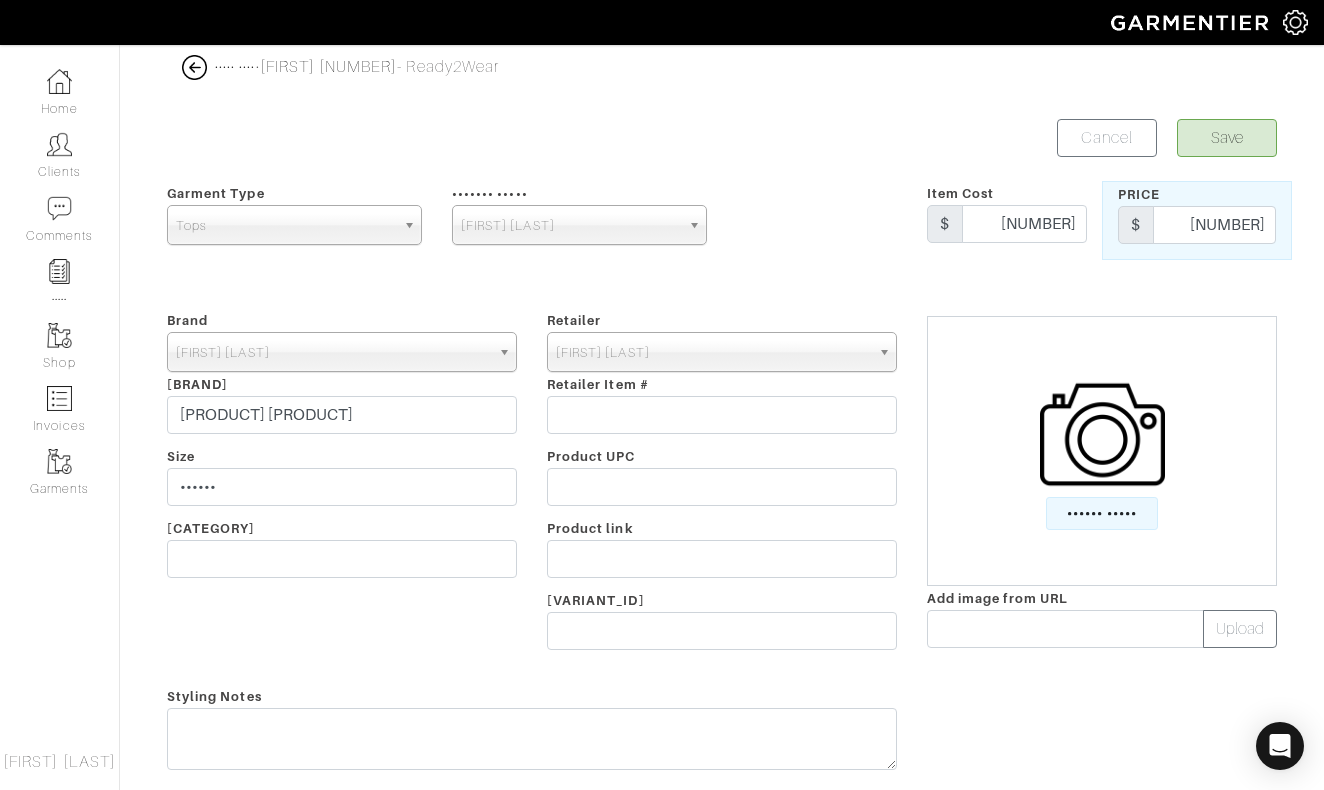 click on "Save" at bounding box center [1227, 138] 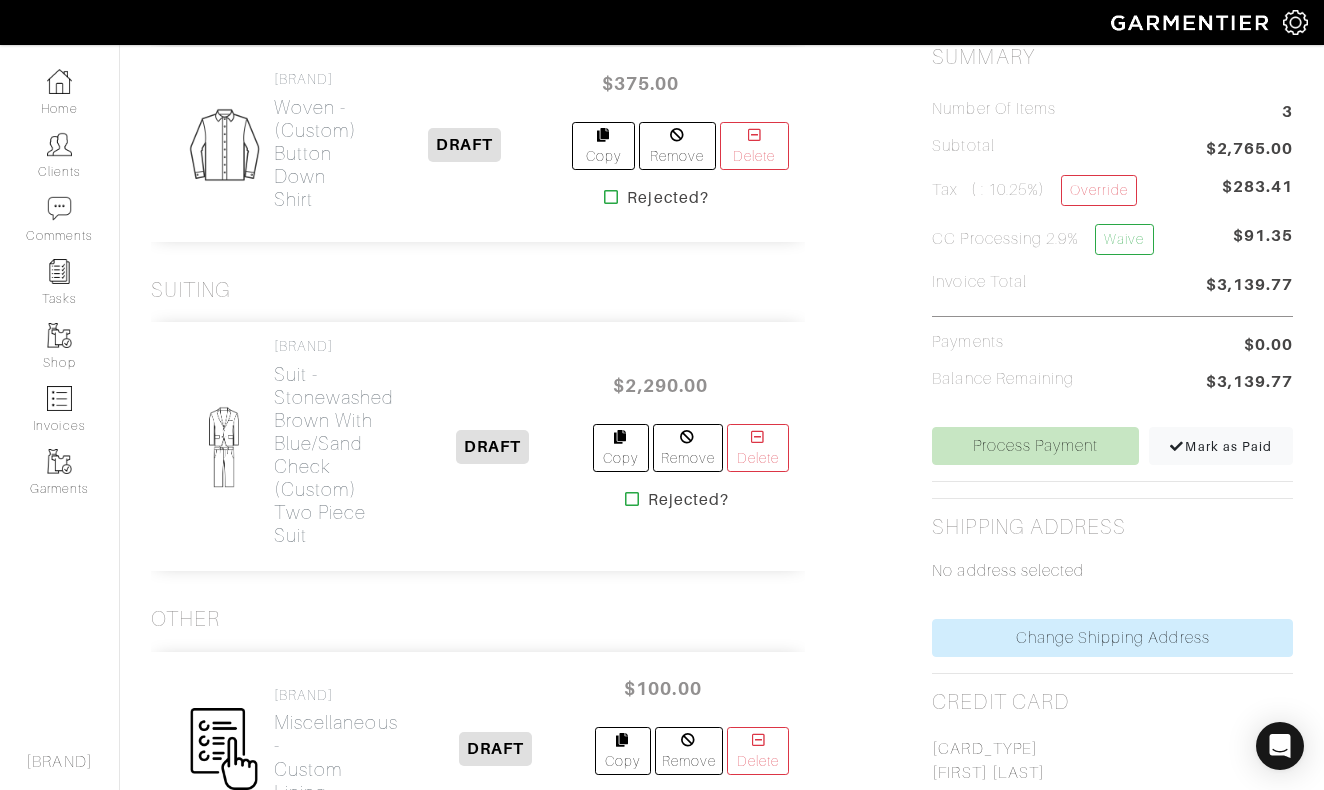 scroll, scrollTop: 376, scrollLeft: 0, axis: vertical 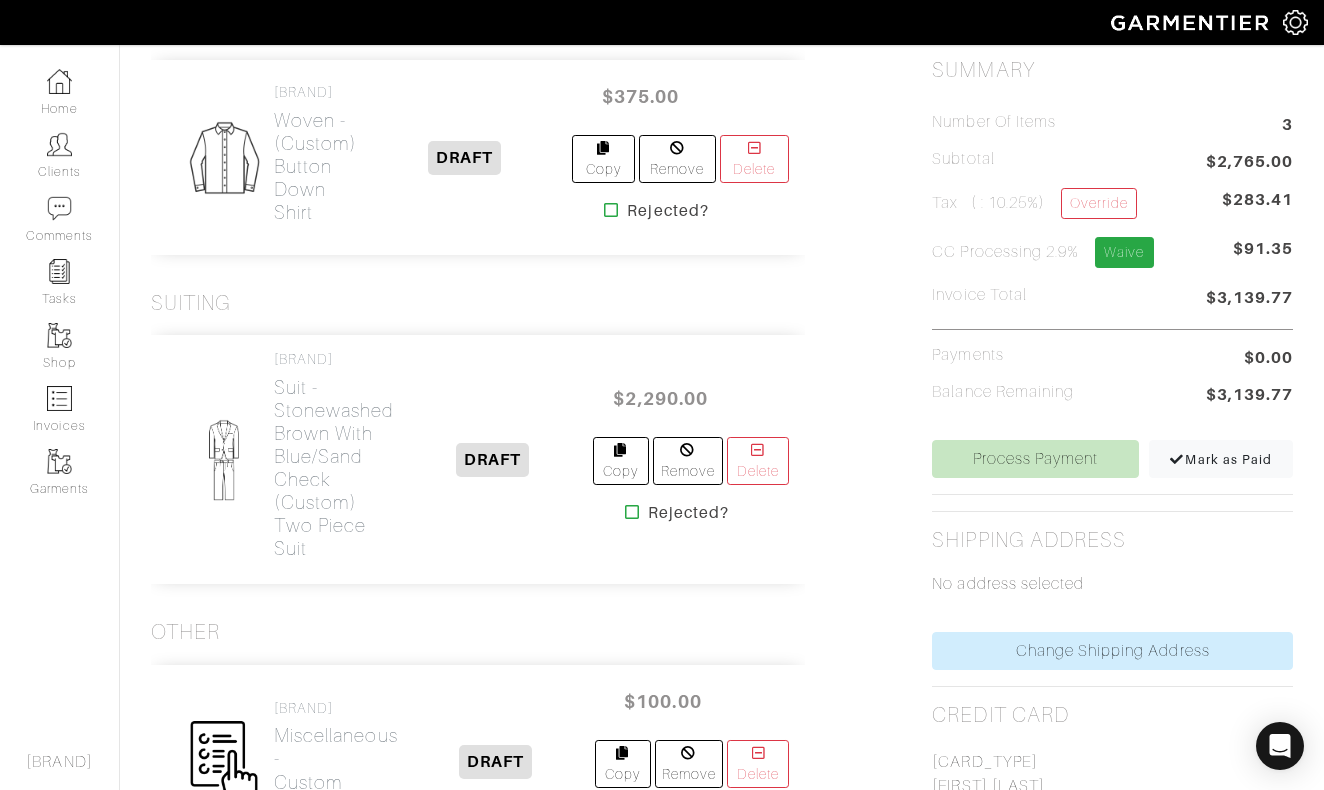 click on "Waive" at bounding box center [1124, 252] 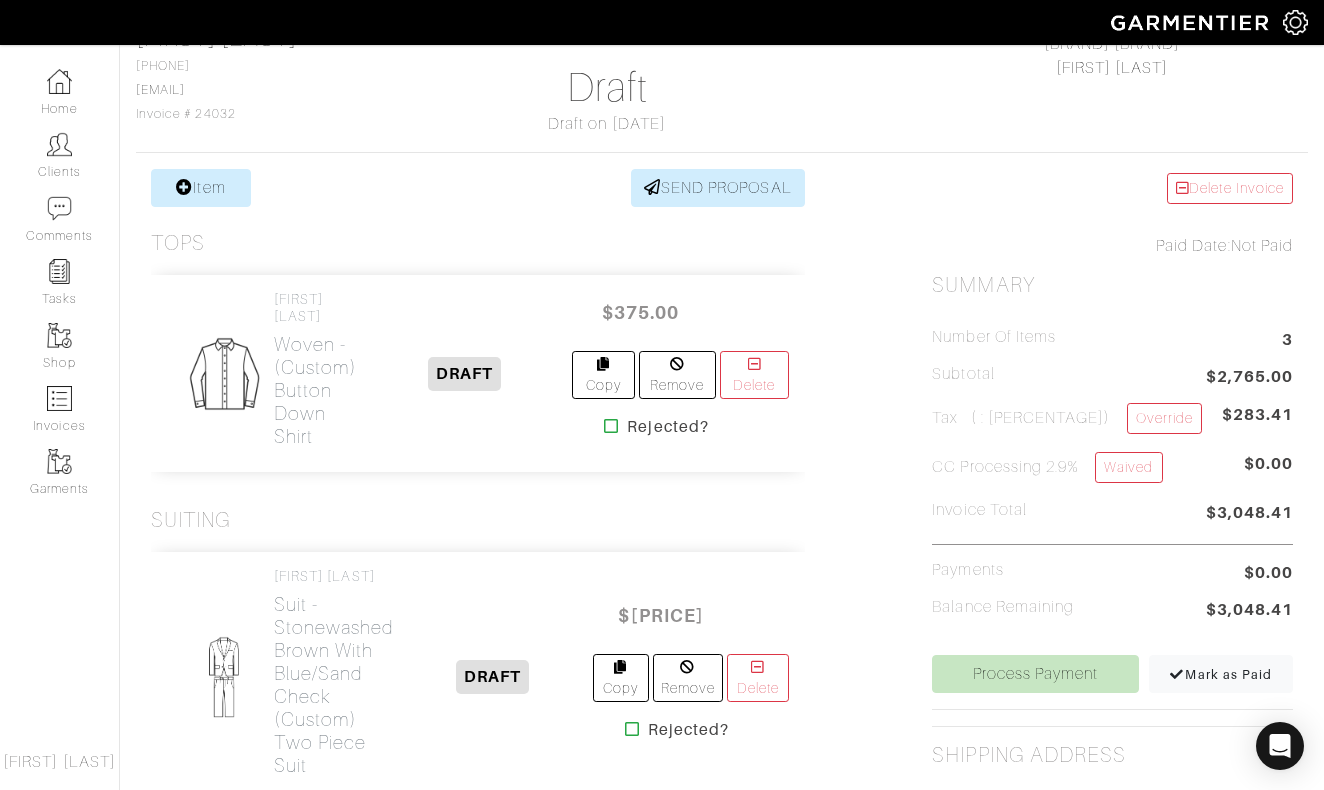 scroll, scrollTop: 158, scrollLeft: 0, axis: vertical 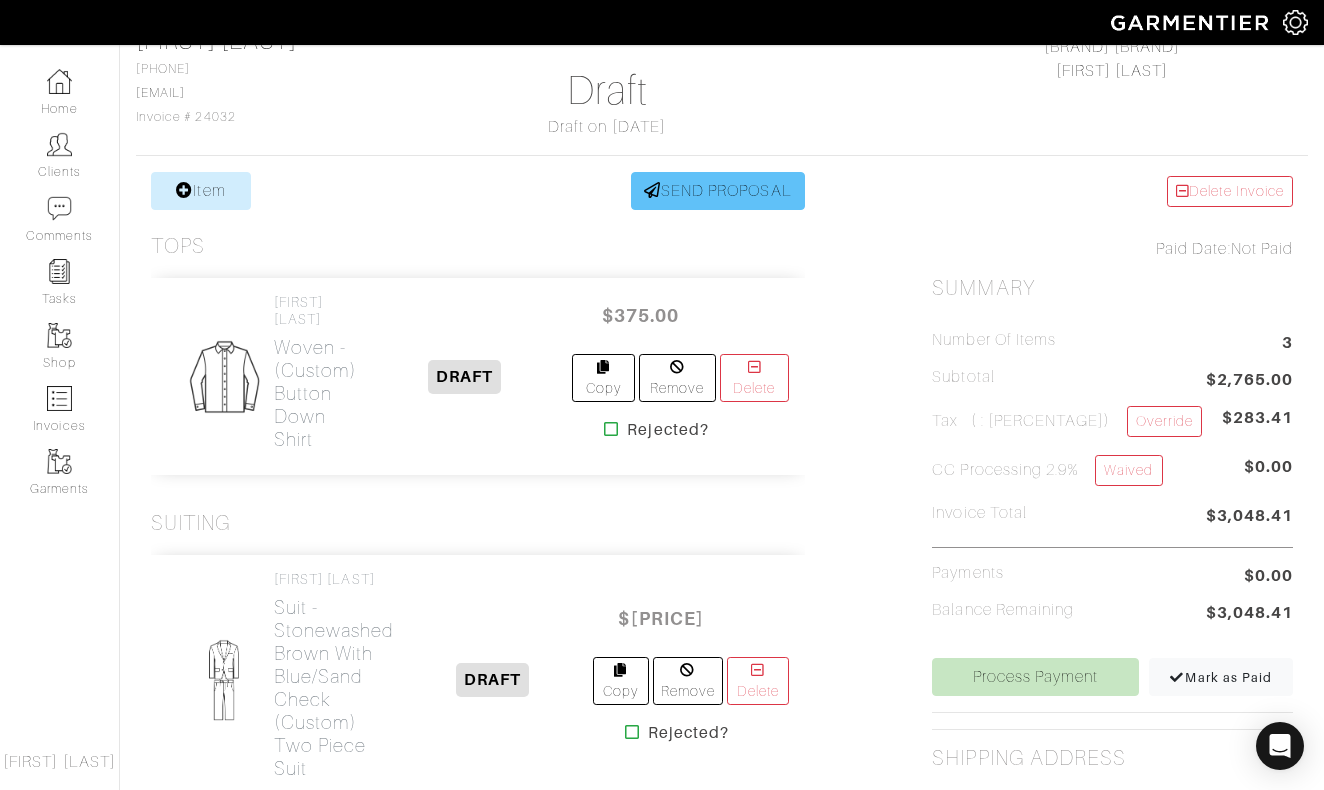 click on "SEND PROPOSAL" at bounding box center [718, 191] 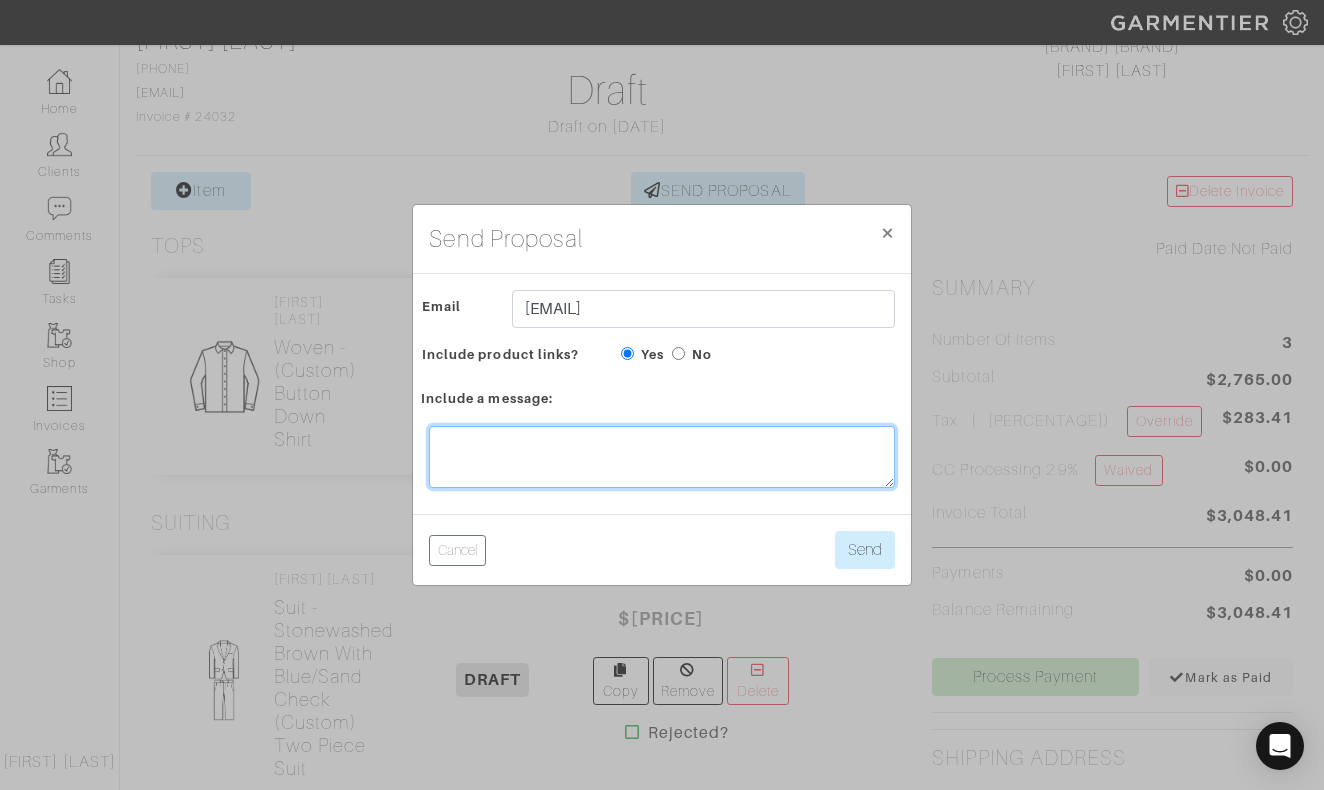 click at bounding box center [662, 457] 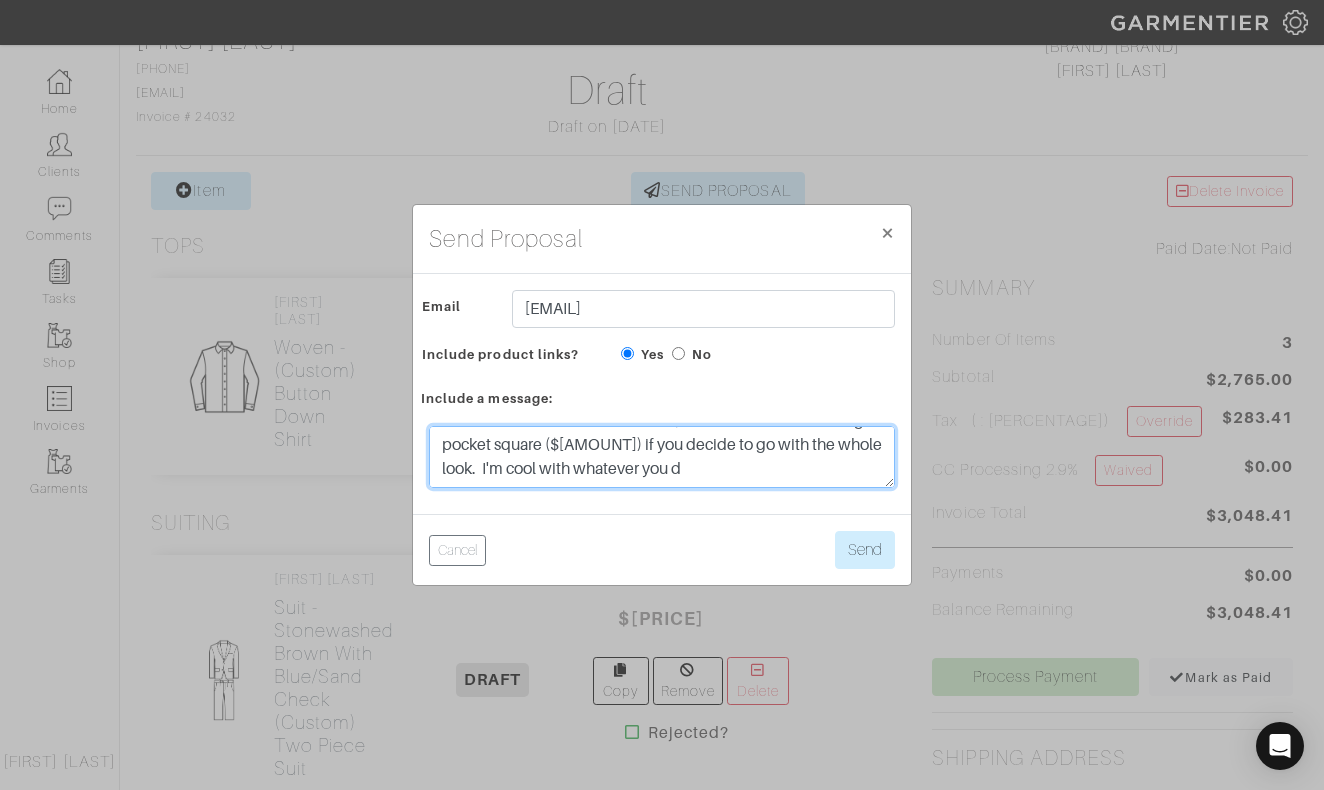 scroll, scrollTop: 303, scrollLeft: 0, axis: vertical 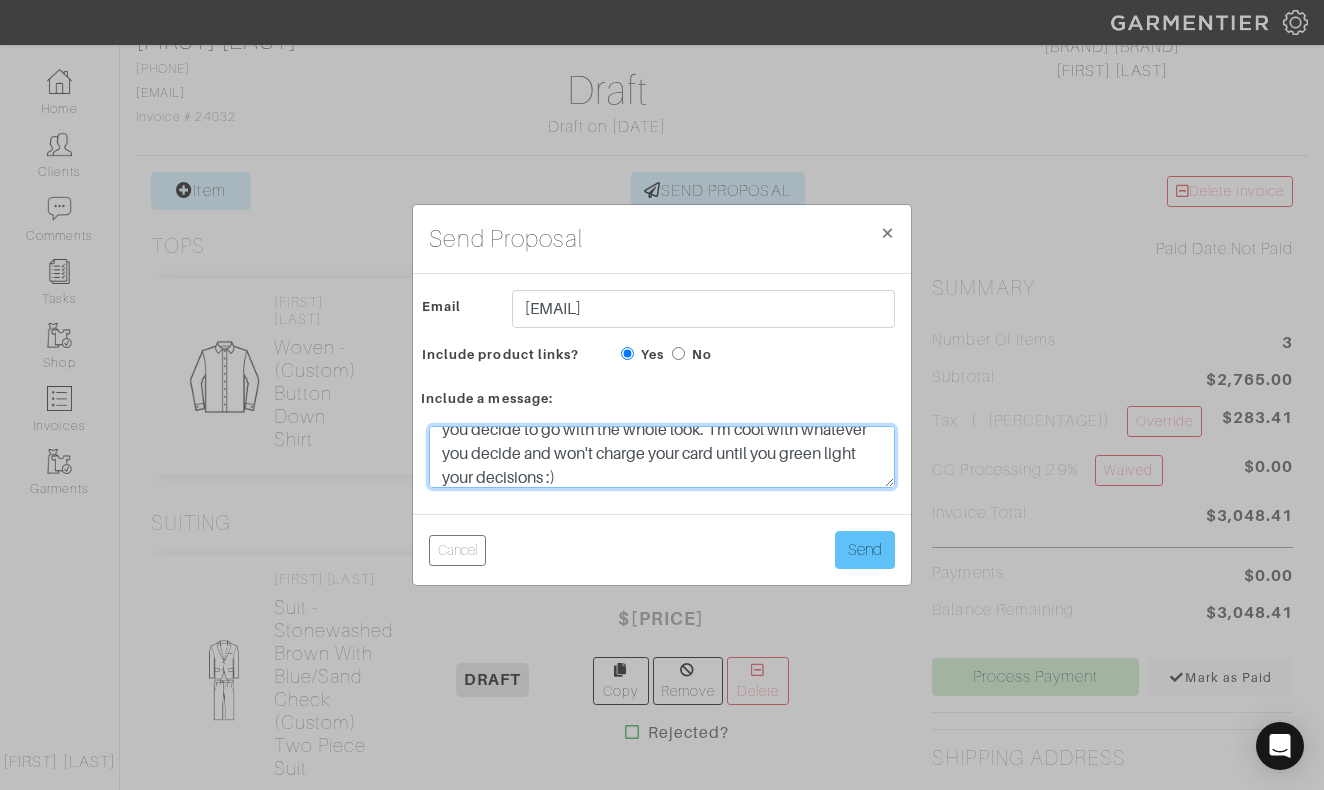 type on "Hey brother,
Wanted to be sure to get this over right away in case you wanted to hold off on the shirt...I know you said you wanted to keep it under $[PRICE].  I gave you a break on the shirt pricing in case you'd like to move forward with it; the shirt would normally be $[PRICE]...you'll understand why when you put it on if you decide to pull the trigger lol.  Also, my cost on custom linings is $[PRICE] and I normally double my cost for the time it takes with design and going back and forth with the designers, but I didn't add anything extra.  Also, as I mentioned I would too in the tie ($[PRICE]) and matching pocket square ($[PRICE]) if you decide to go with the whole look.  I'm cool with whatever you decide and won't charge your card until you green light your decisions :)" 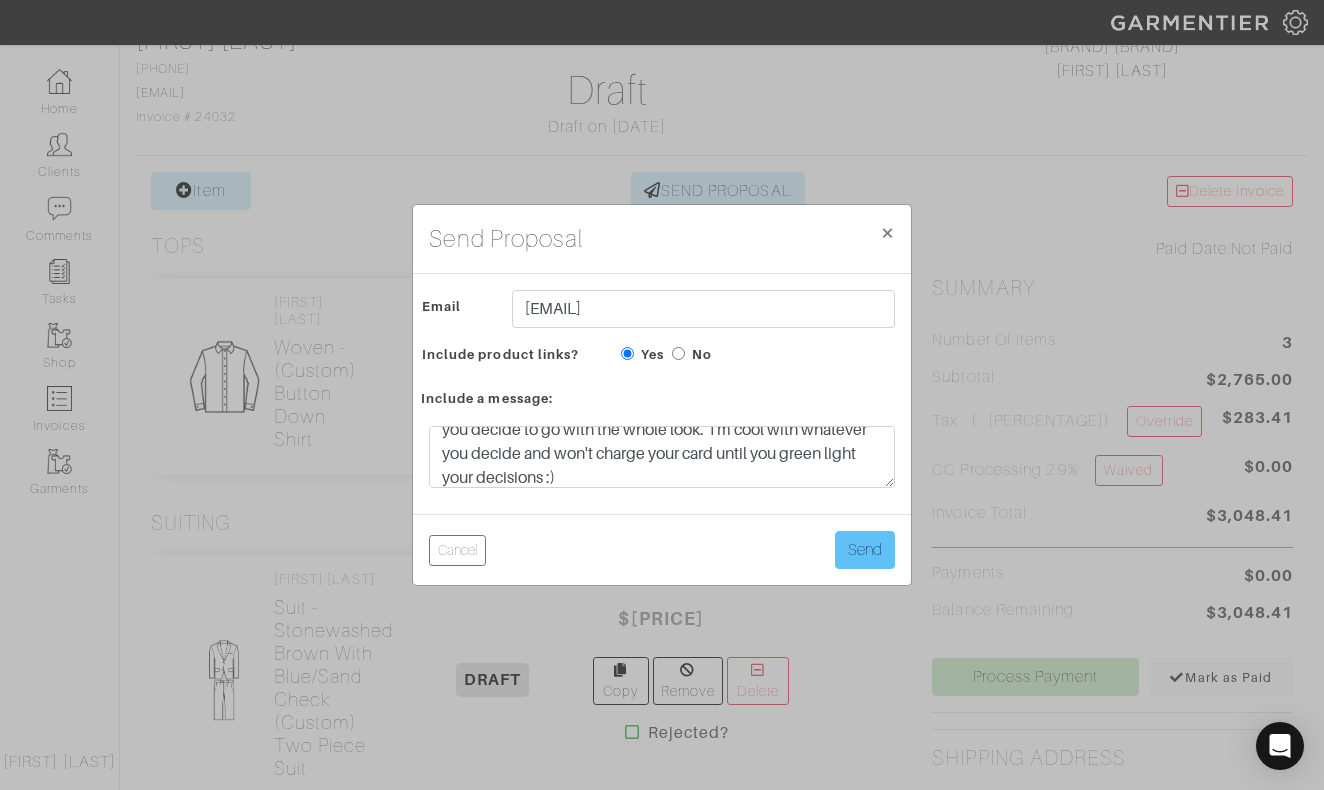 click on "Send" at bounding box center (865, 550) 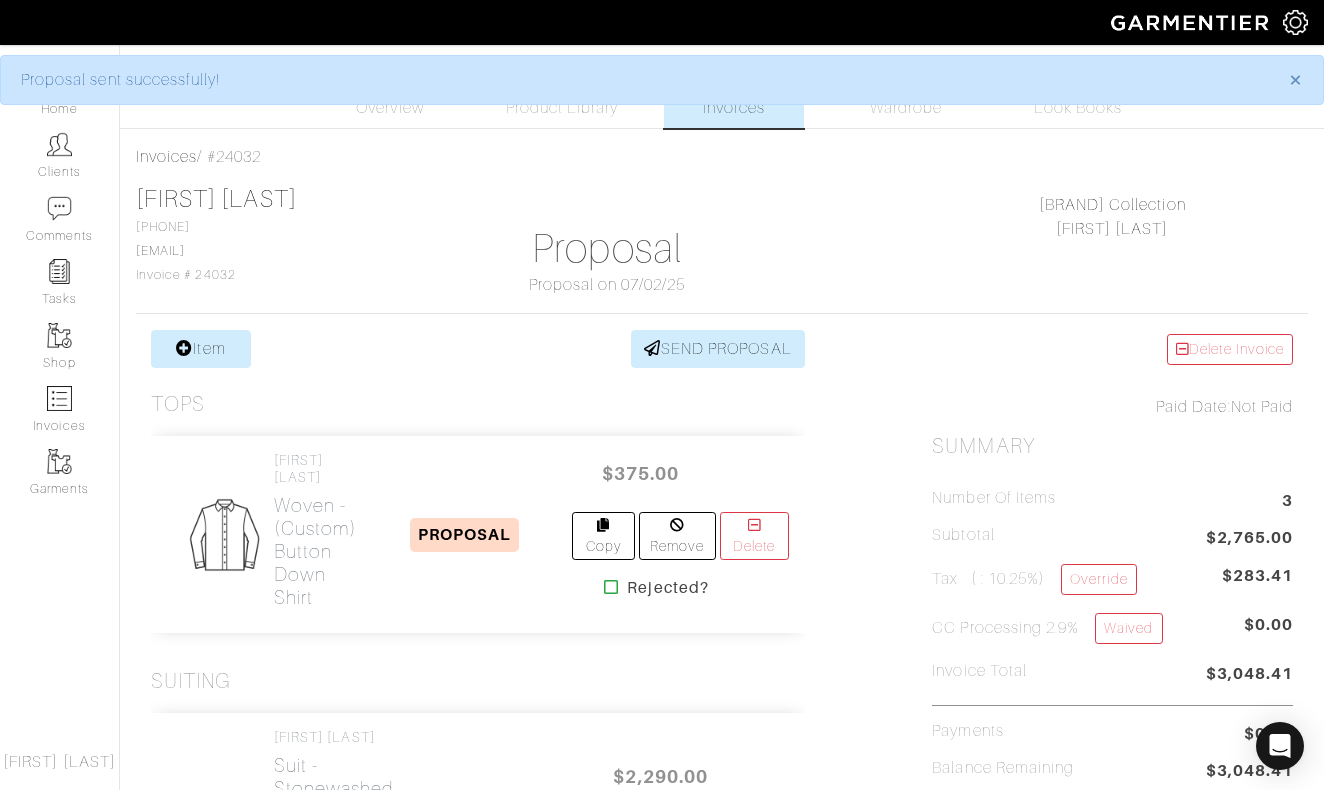 scroll, scrollTop: 0, scrollLeft: 0, axis: both 